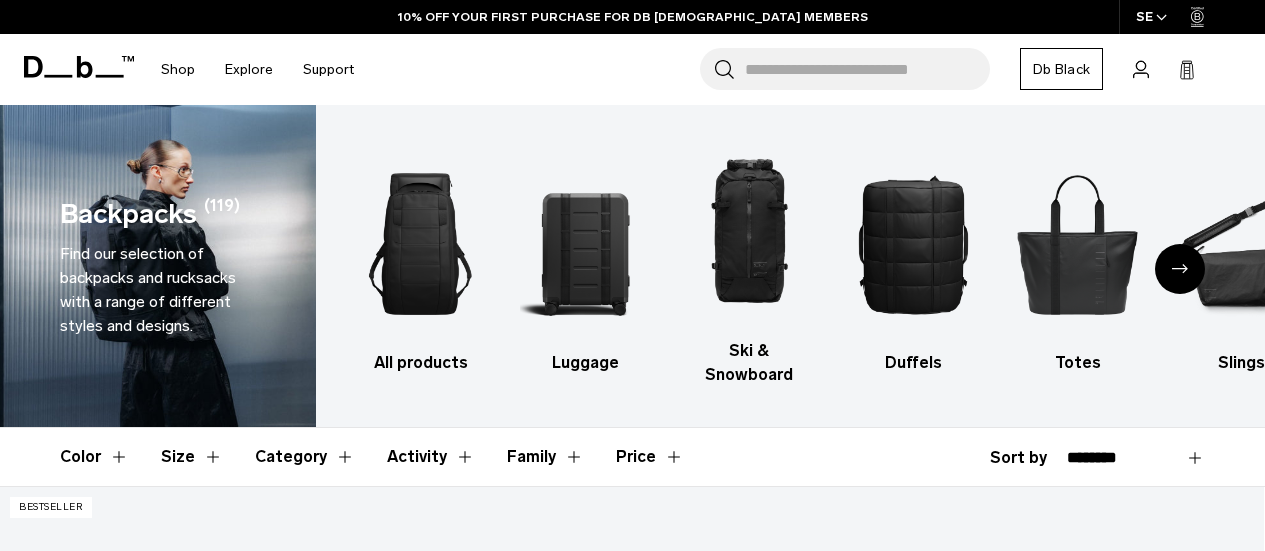 click at bounding box center [584, 244] 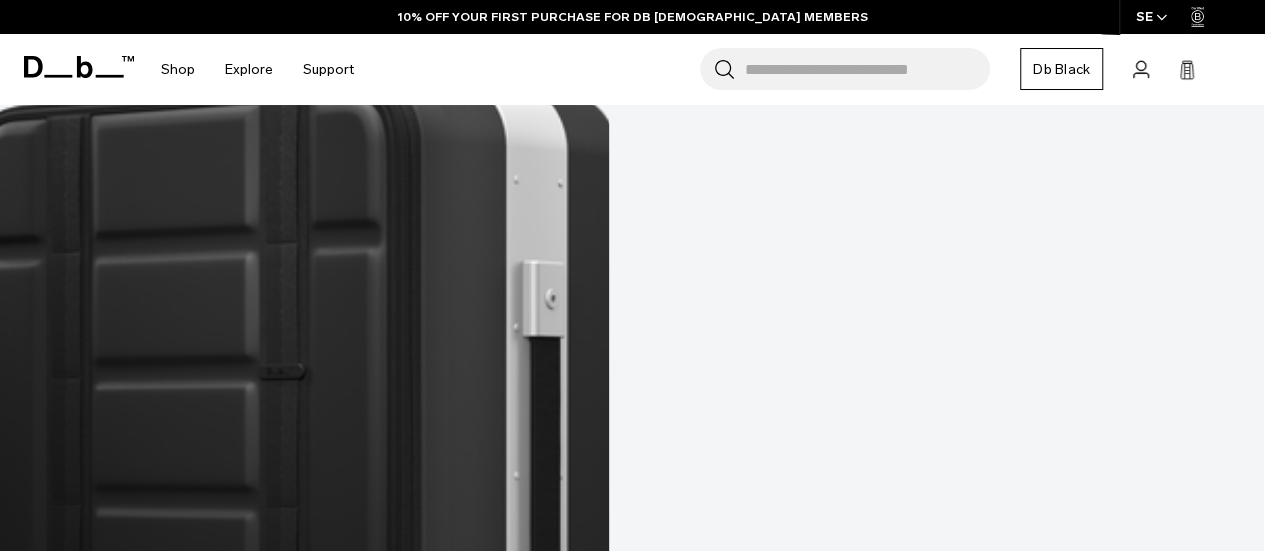 scroll, scrollTop: 807, scrollLeft: 0, axis: vertical 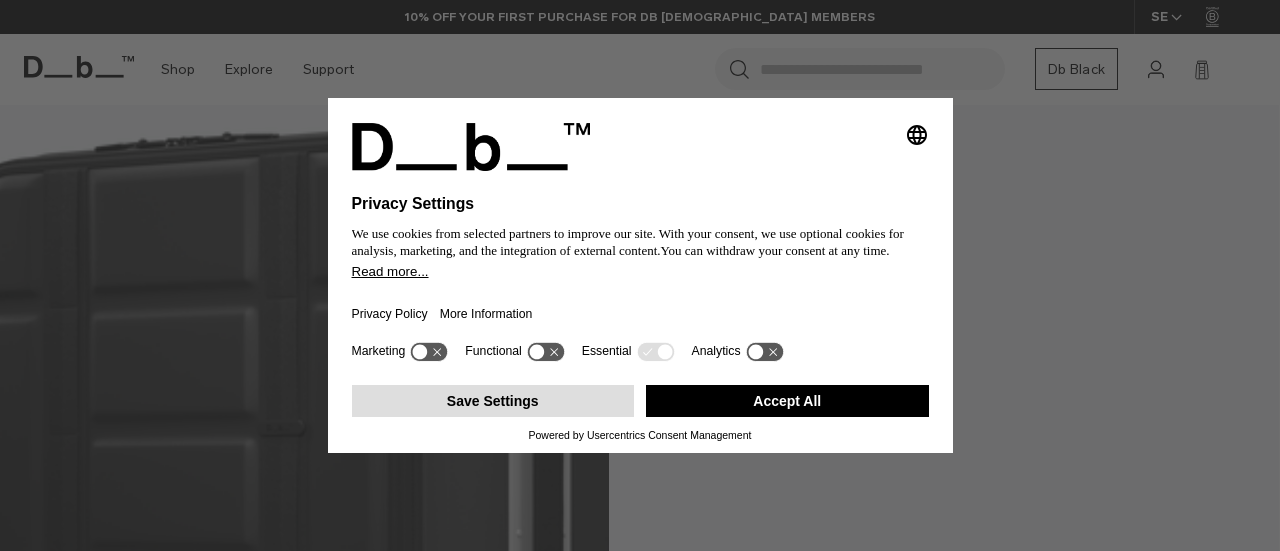 click on "Save Settings" at bounding box center (493, 401) 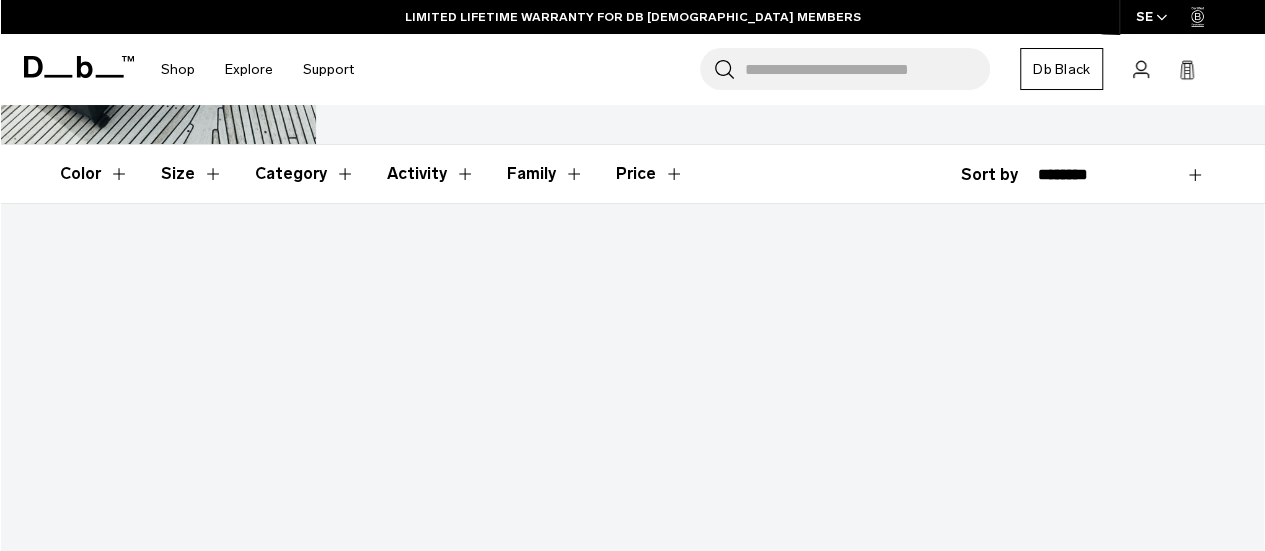 scroll, scrollTop: 162, scrollLeft: 0, axis: vertical 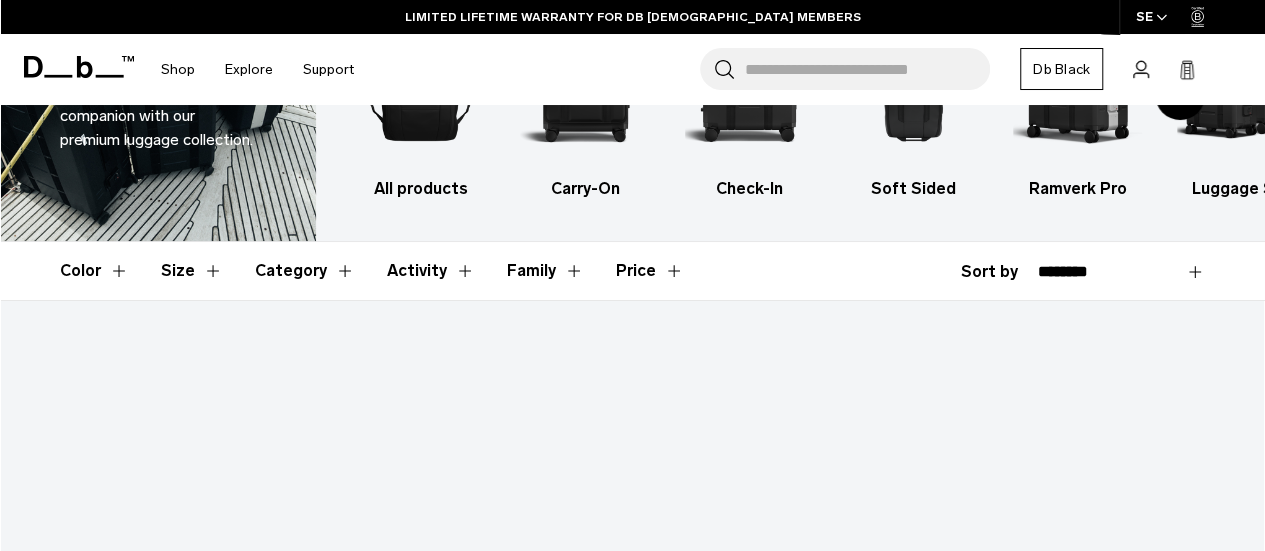 click 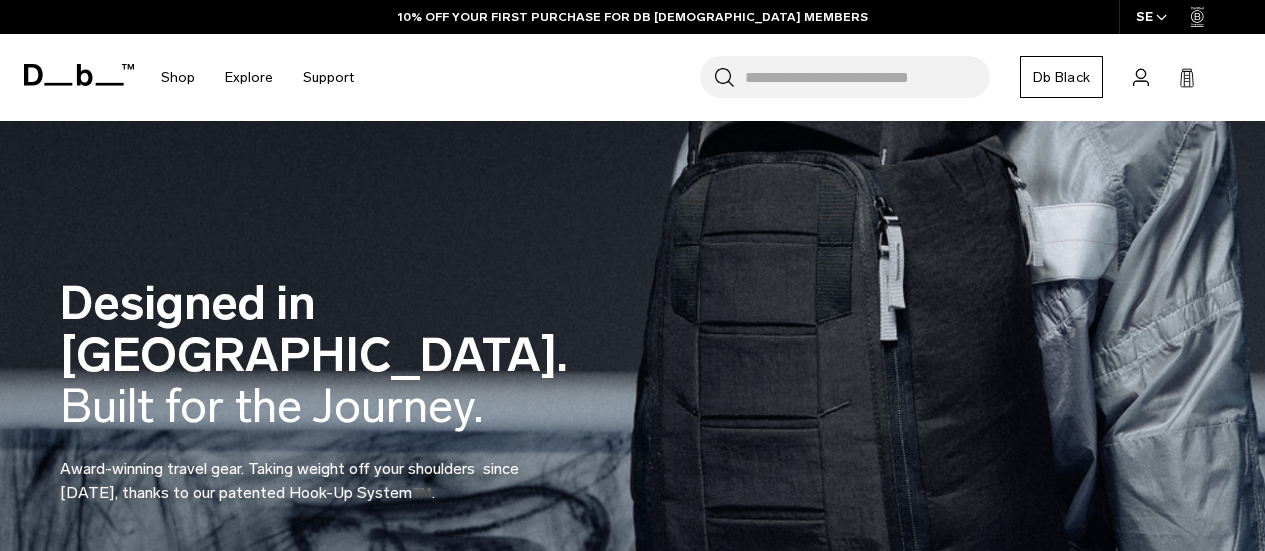scroll, scrollTop: 867, scrollLeft: 0, axis: vertical 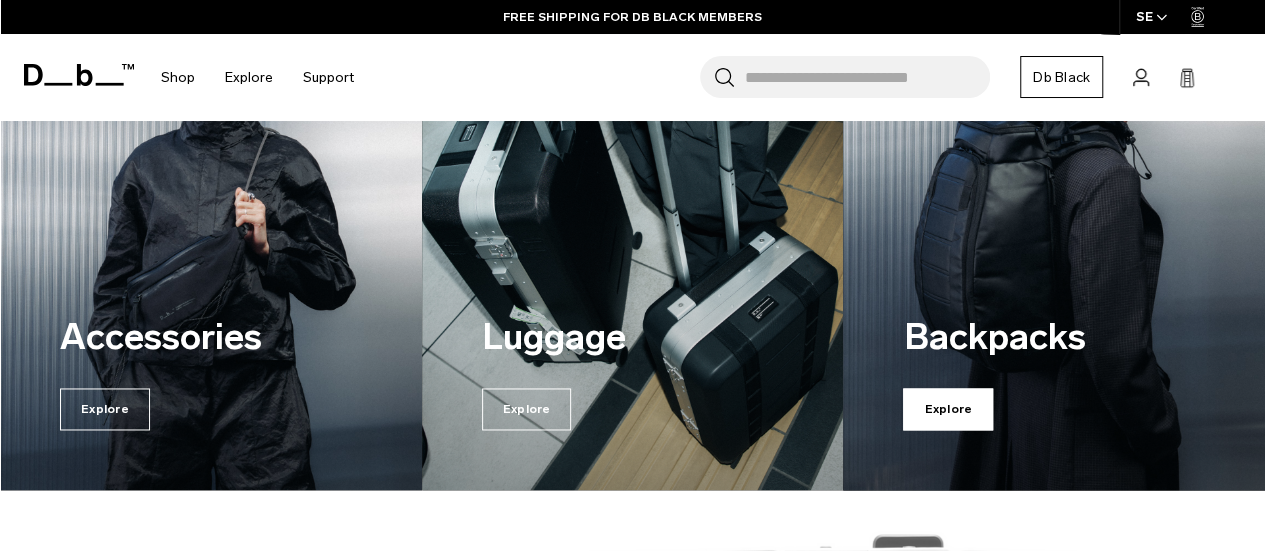 click on "Explore" at bounding box center (948, 409) 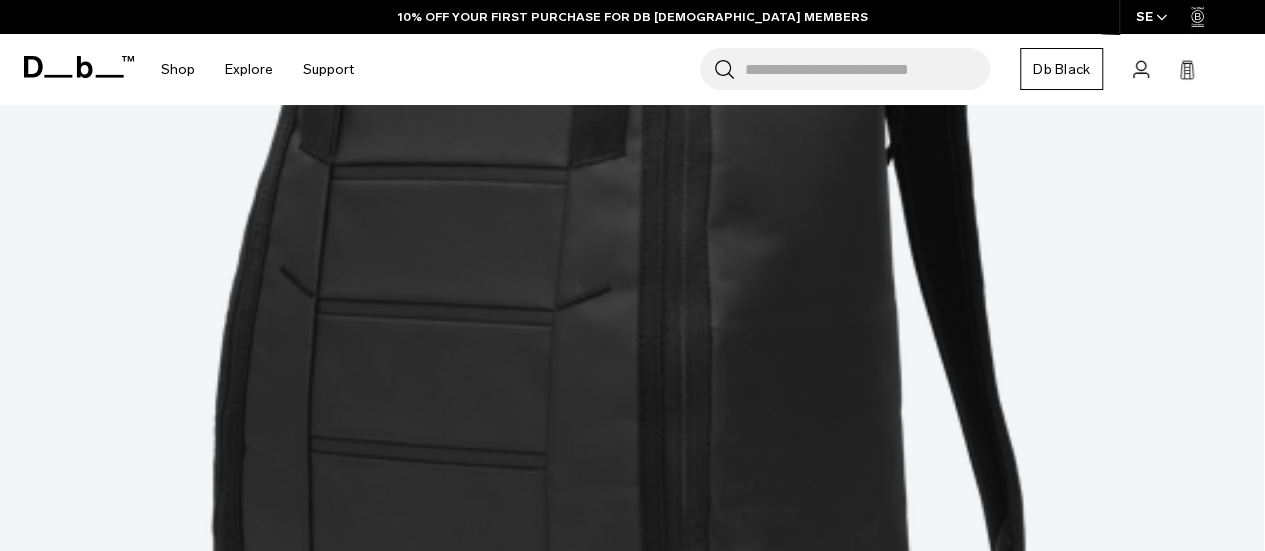 scroll, scrollTop: 860, scrollLeft: 0, axis: vertical 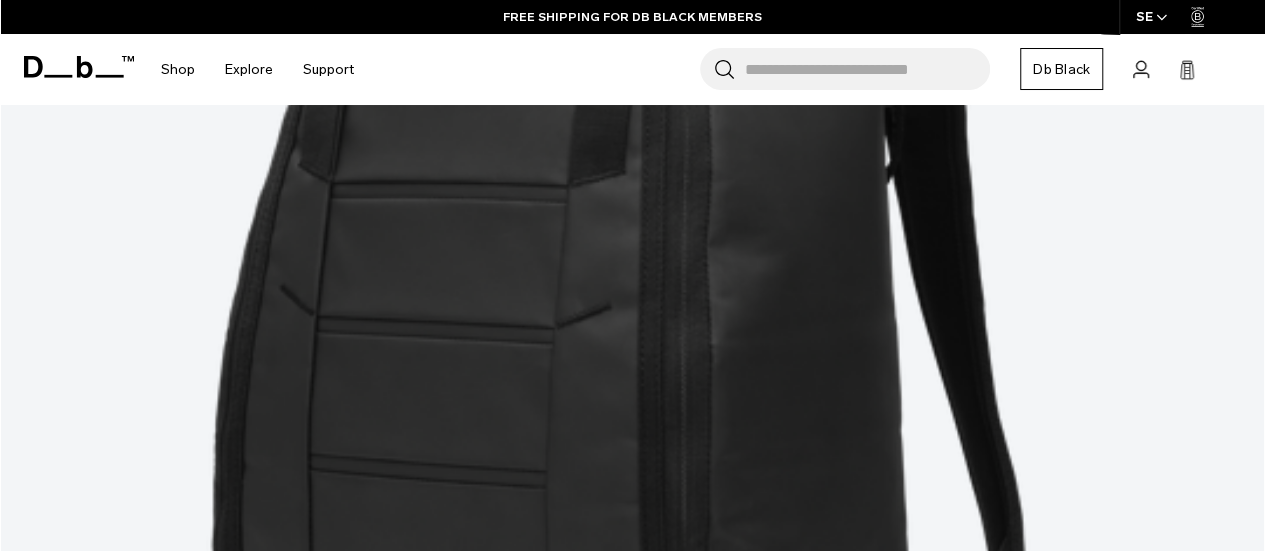 click at bounding box center [632, 8154] 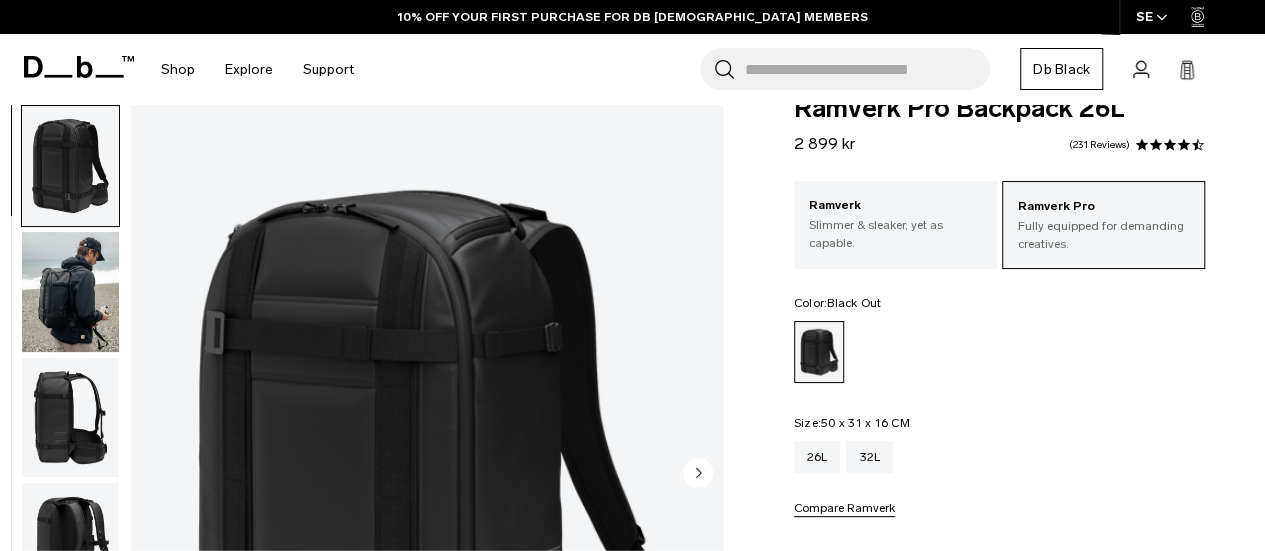 scroll, scrollTop: 42, scrollLeft: 0, axis: vertical 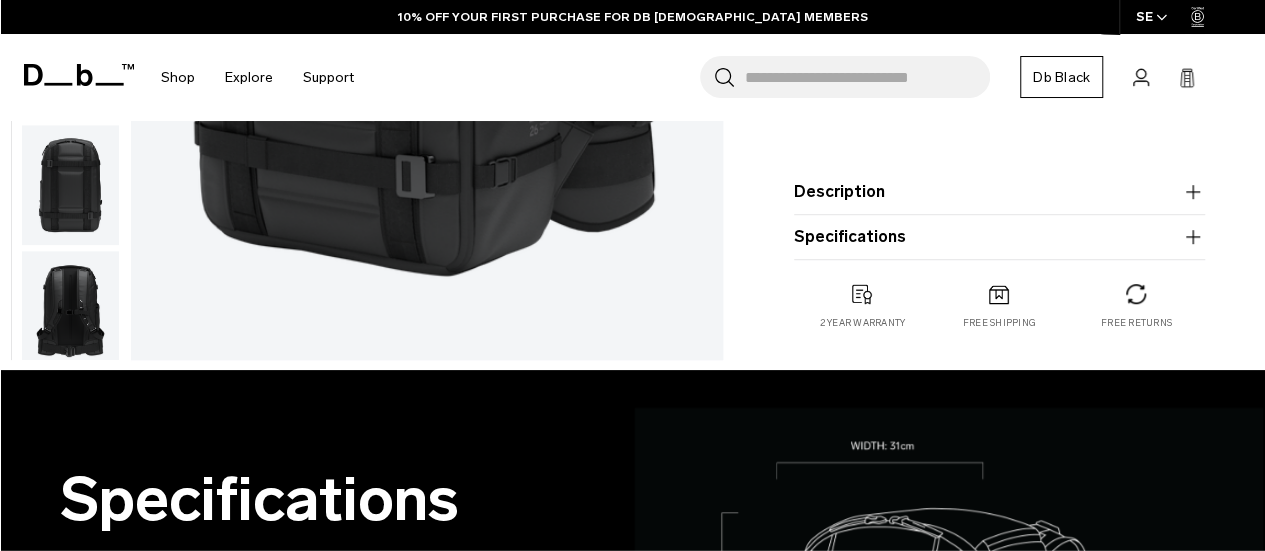 click at bounding box center (70, 311) 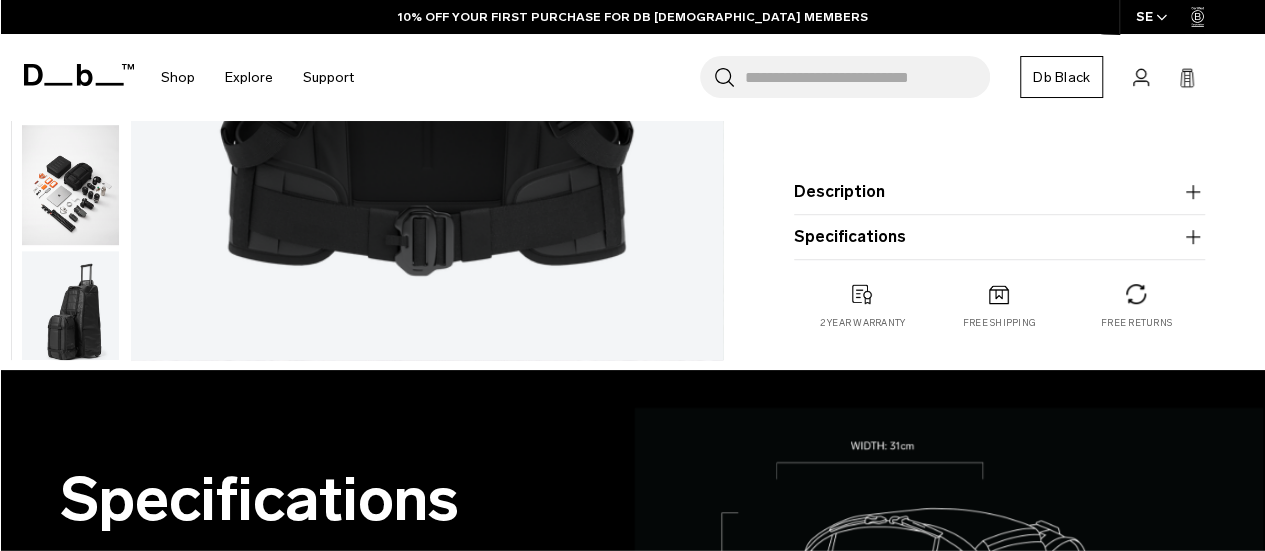 scroll, scrollTop: 630, scrollLeft: 0, axis: vertical 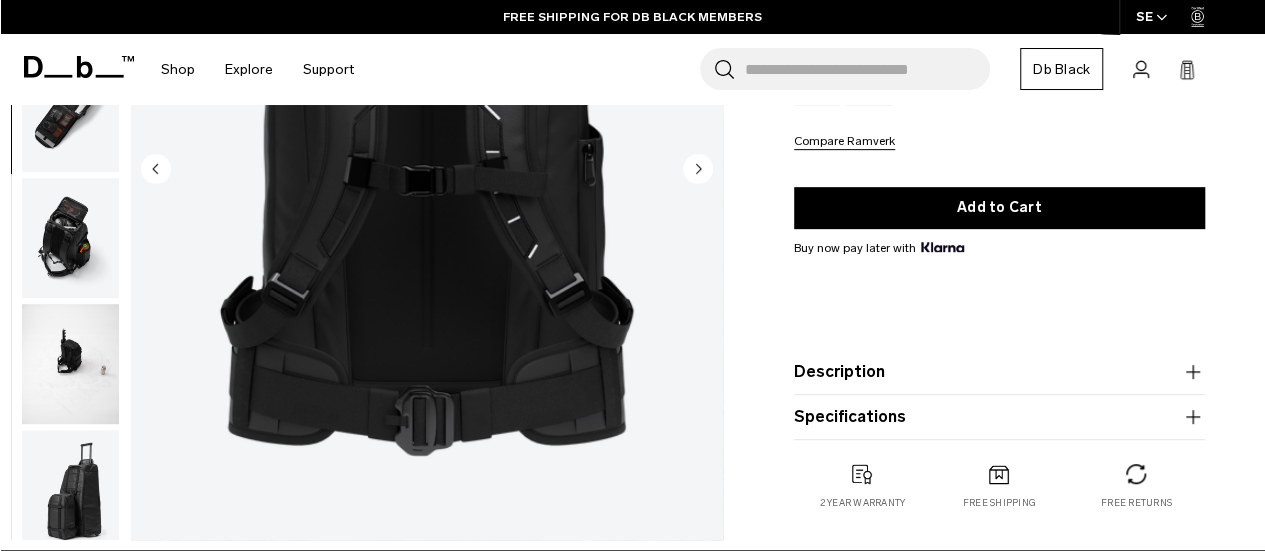 click at bounding box center [70, 364] 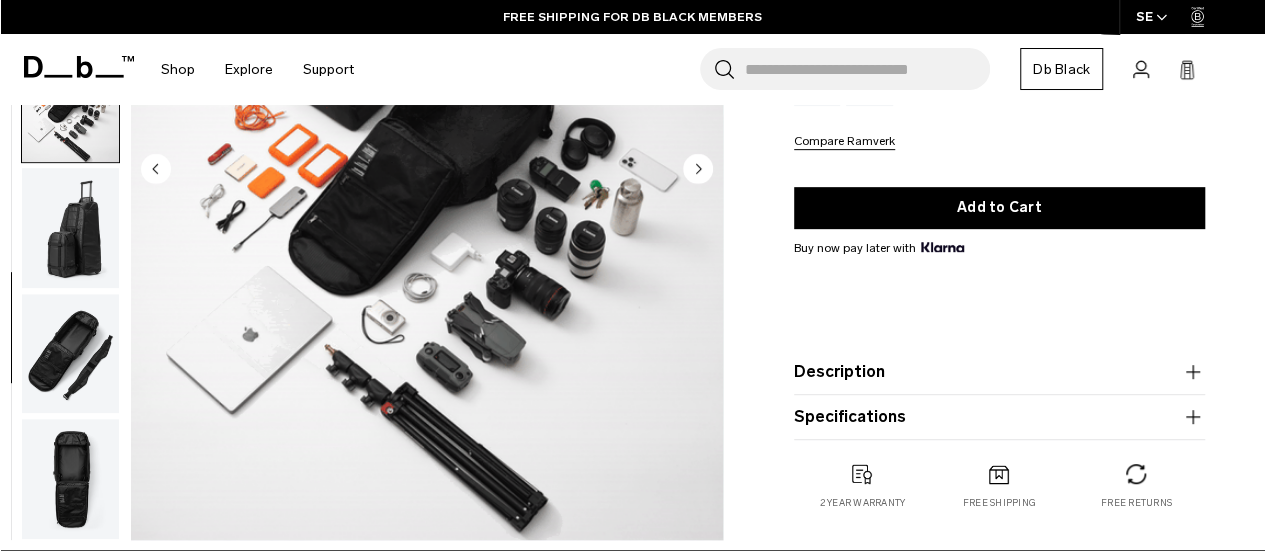 click at bounding box center (70, 354) 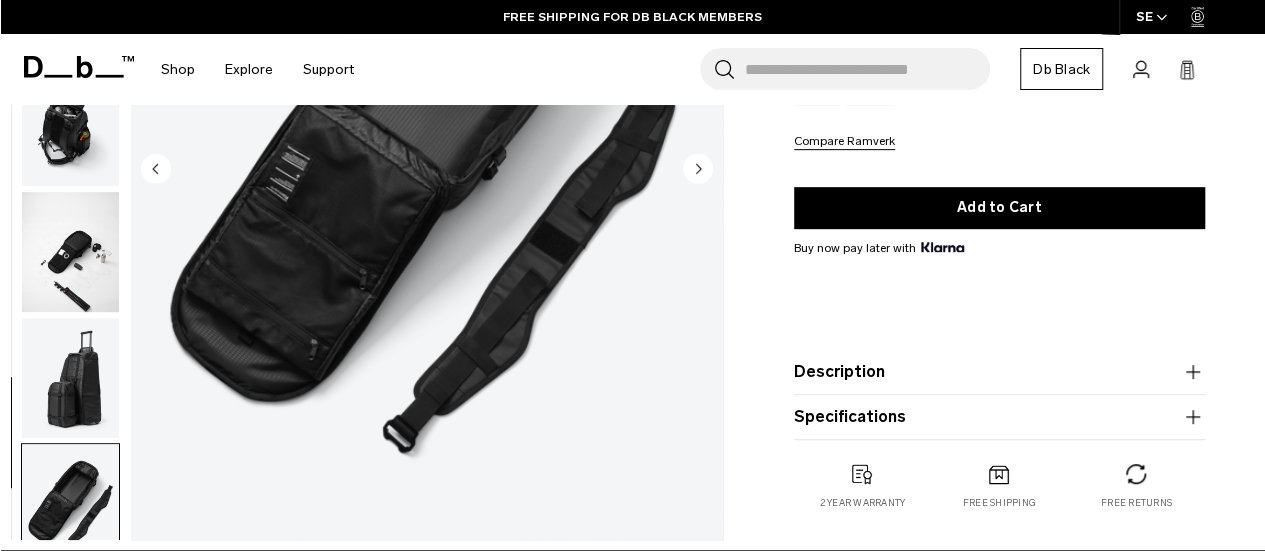 scroll, scrollTop: 894, scrollLeft: 0, axis: vertical 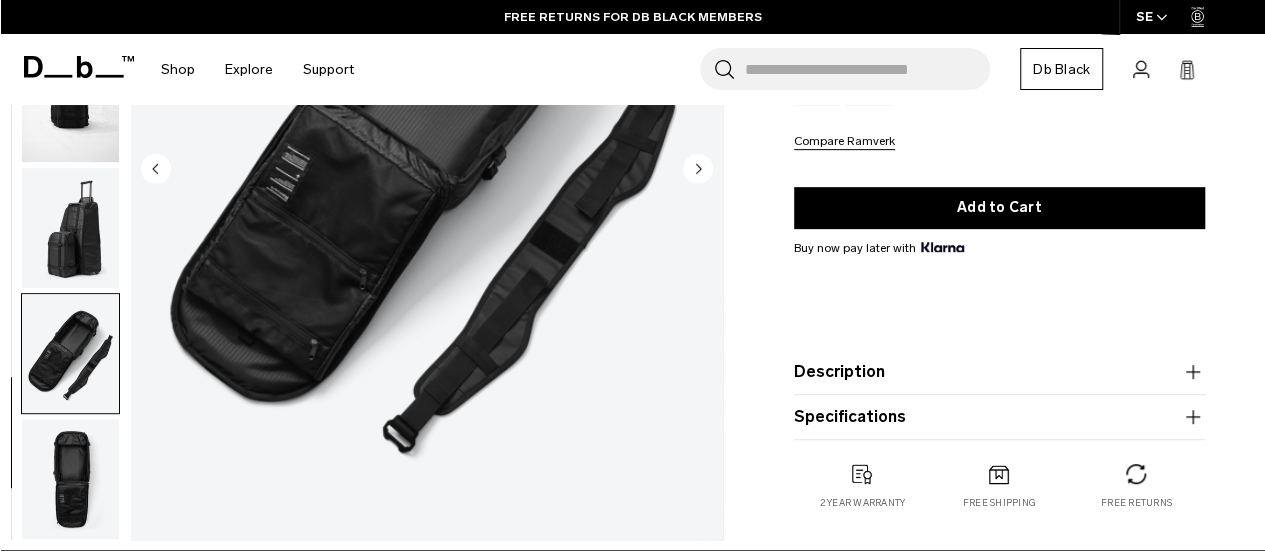 click at bounding box center (70, 228) 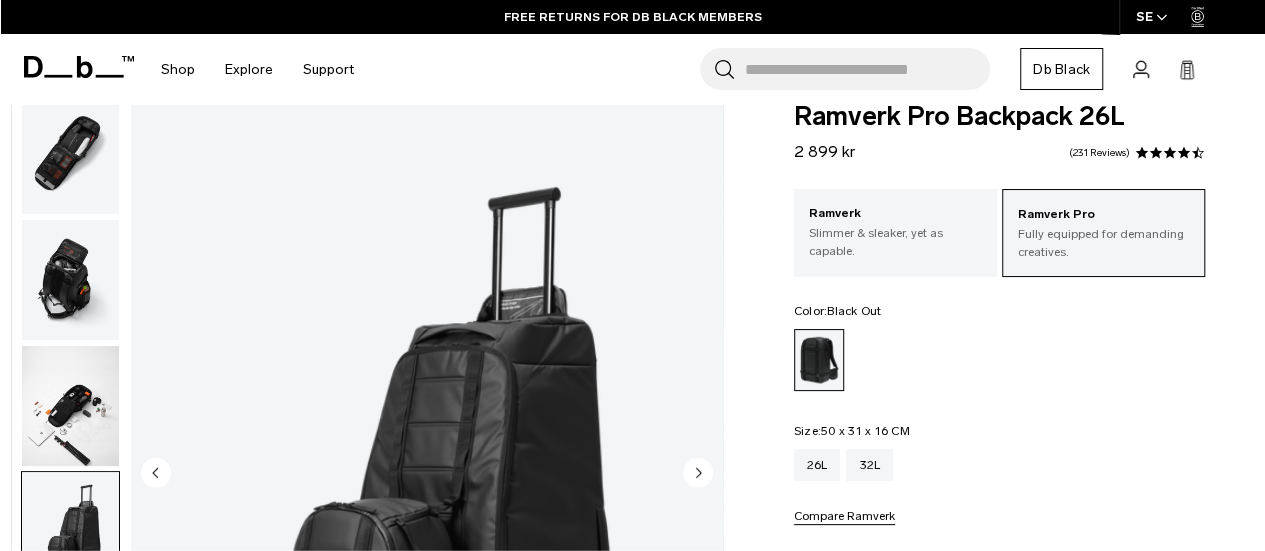scroll, scrollTop: 0, scrollLeft: 0, axis: both 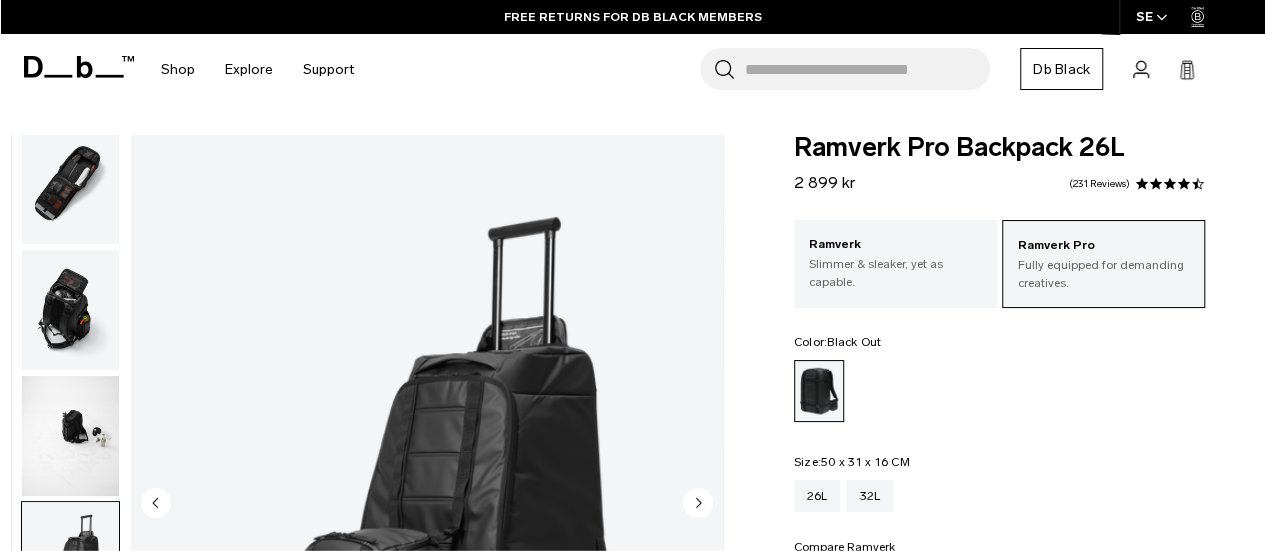 click at bounding box center (70, 310) 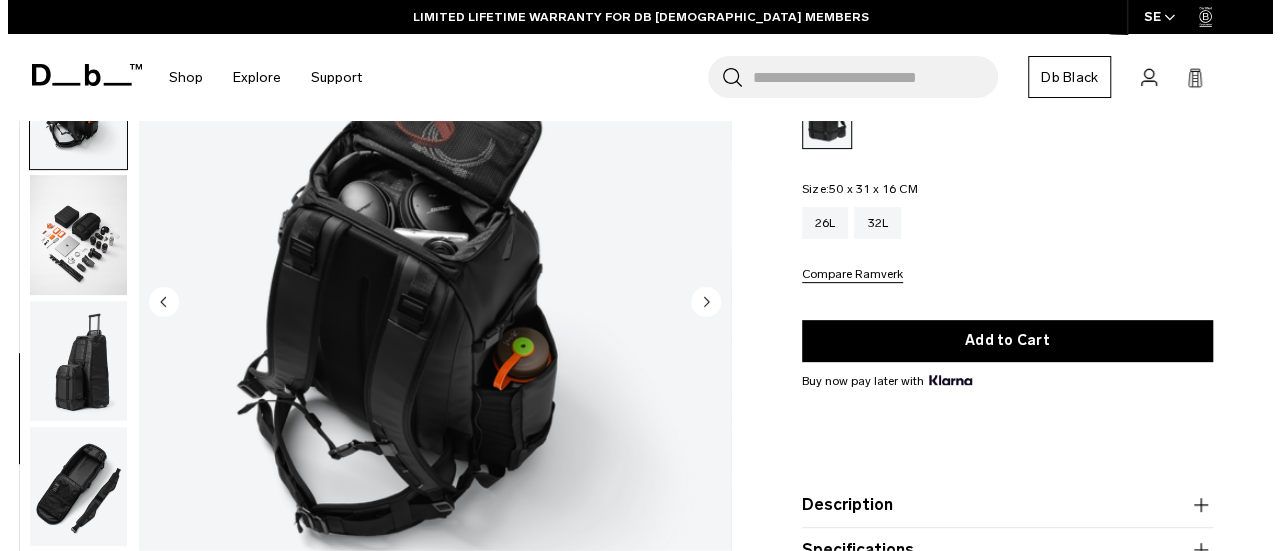 scroll, scrollTop: 278, scrollLeft: 0, axis: vertical 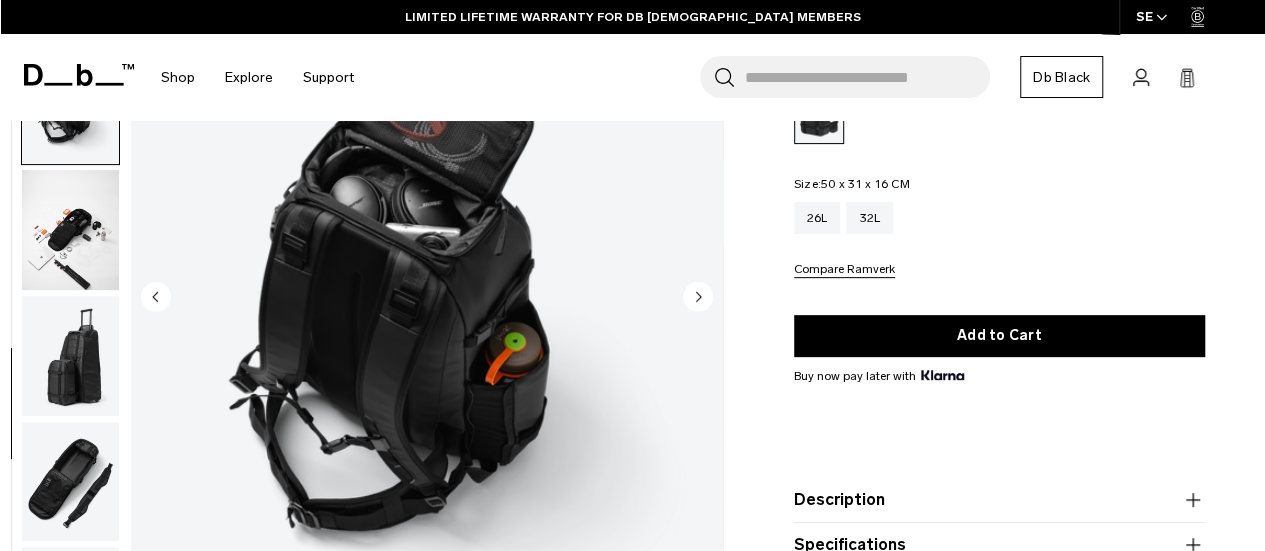 click at bounding box center (427, 298) 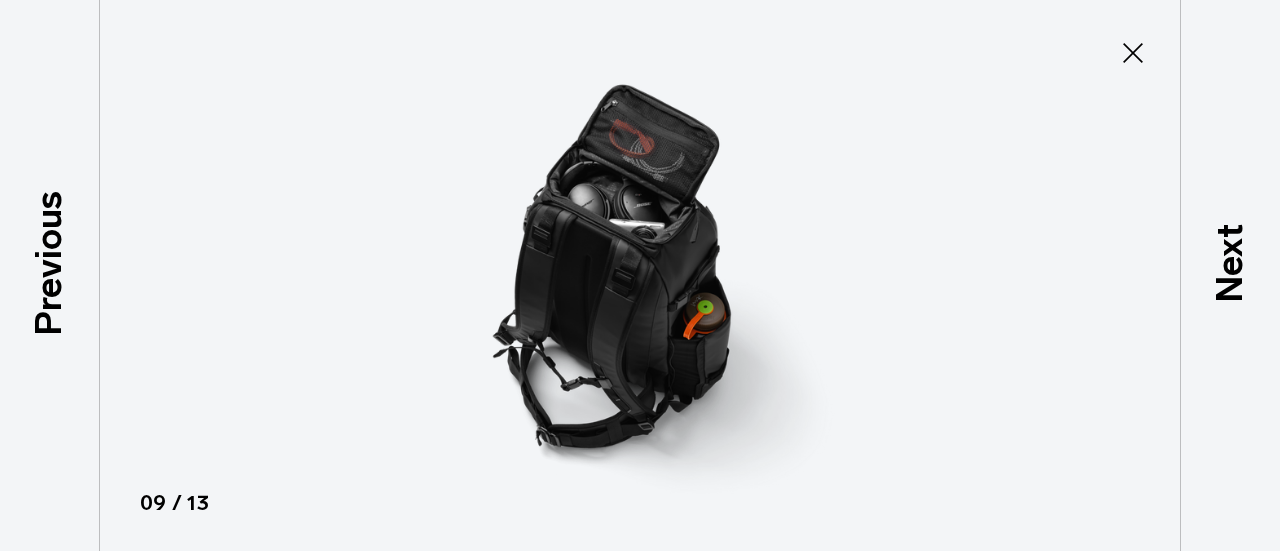 scroll, scrollTop: 884, scrollLeft: 0, axis: vertical 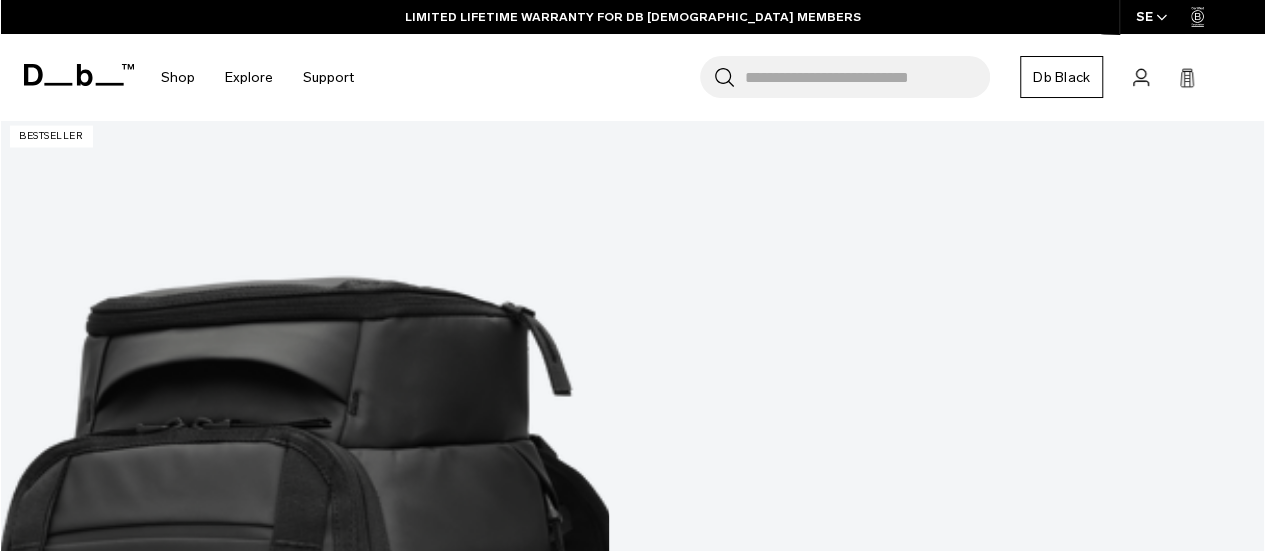 click at bounding box center (632, 17993) 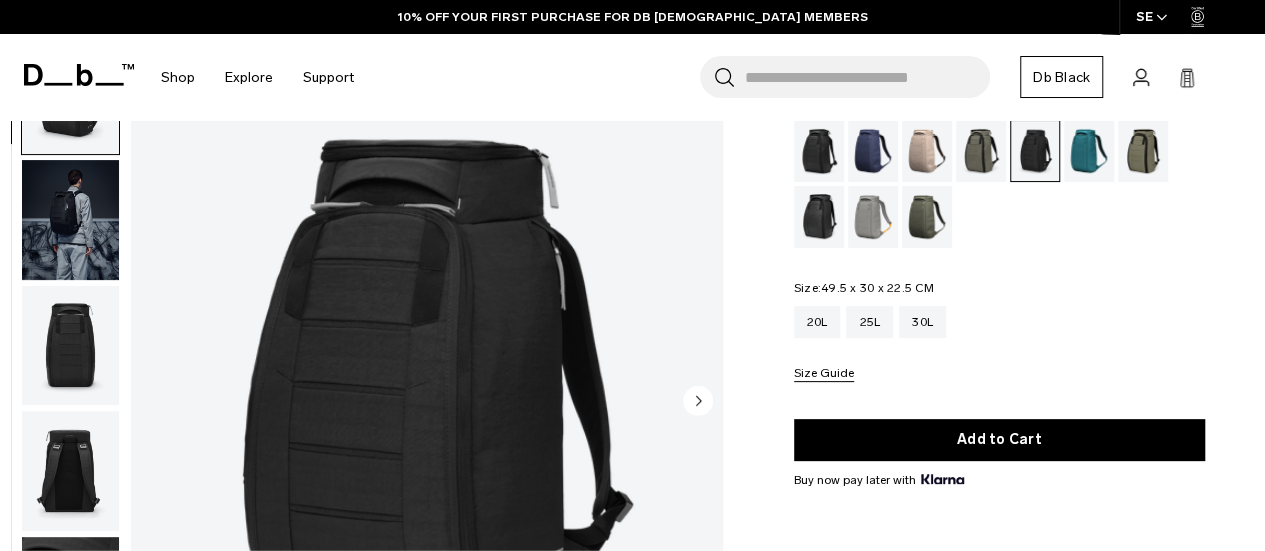 scroll, scrollTop: 127, scrollLeft: 0, axis: vertical 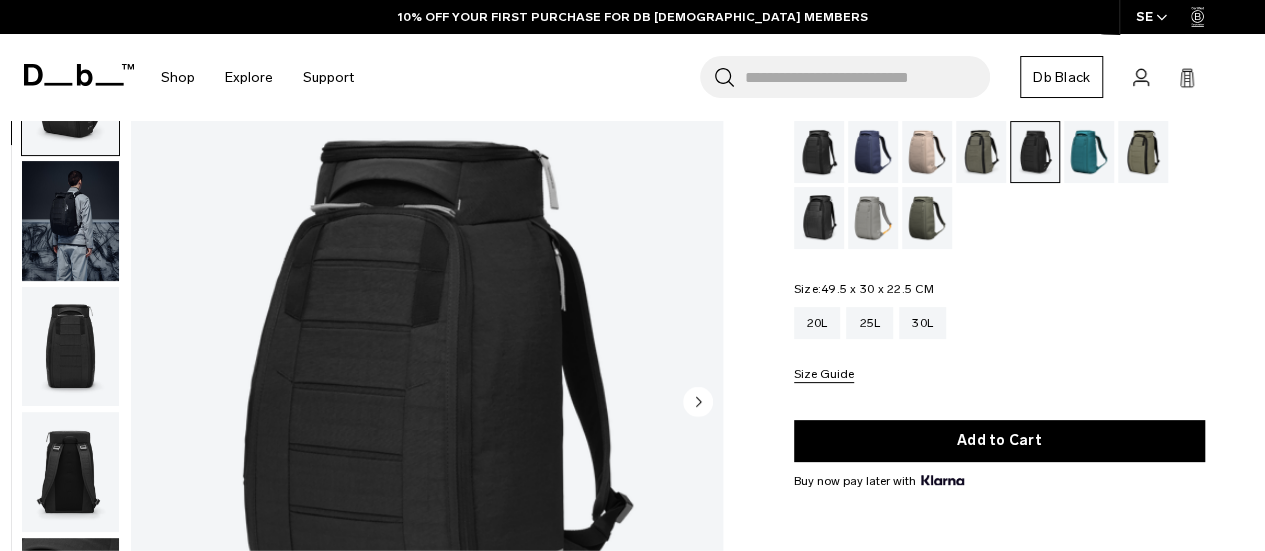 click at bounding box center (70, 347) 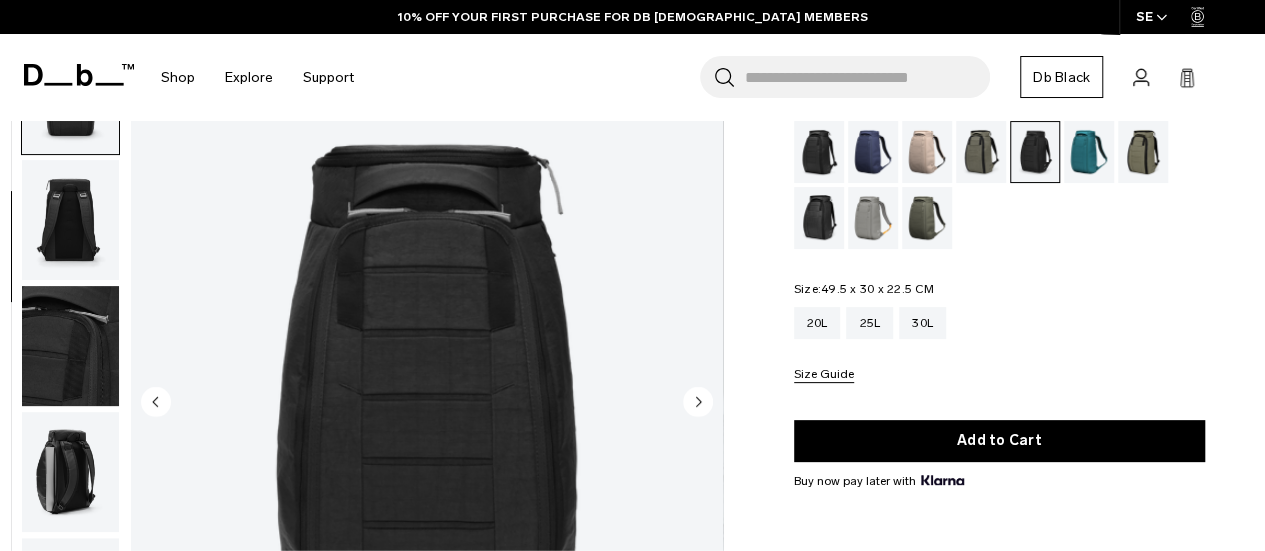 click at bounding box center [70, 346] 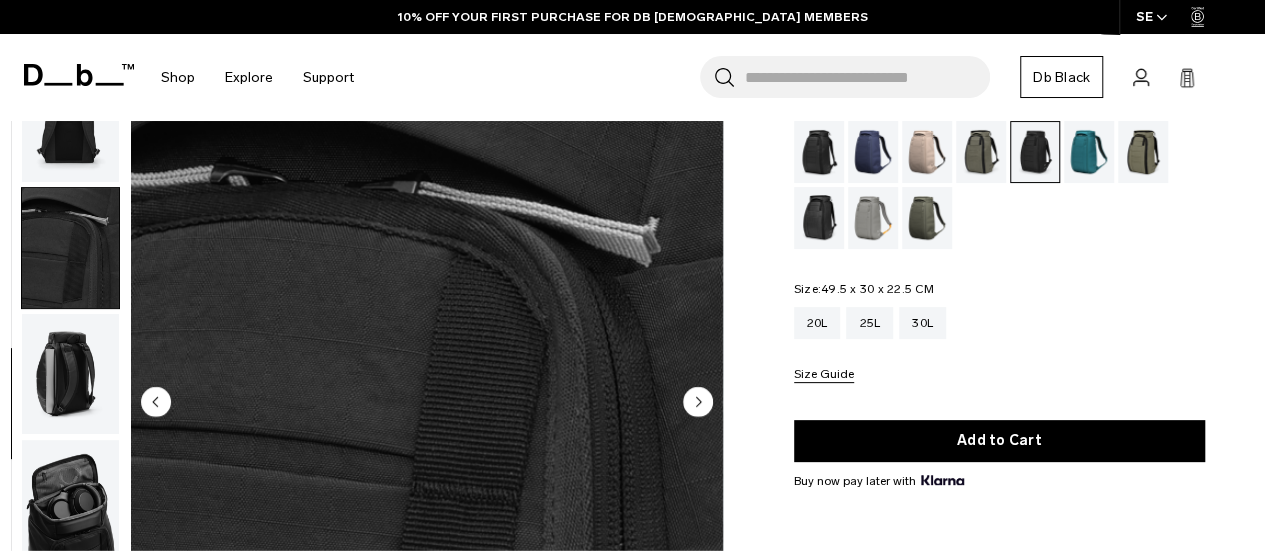 scroll, scrollTop: 390, scrollLeft: 0, axis: vertical 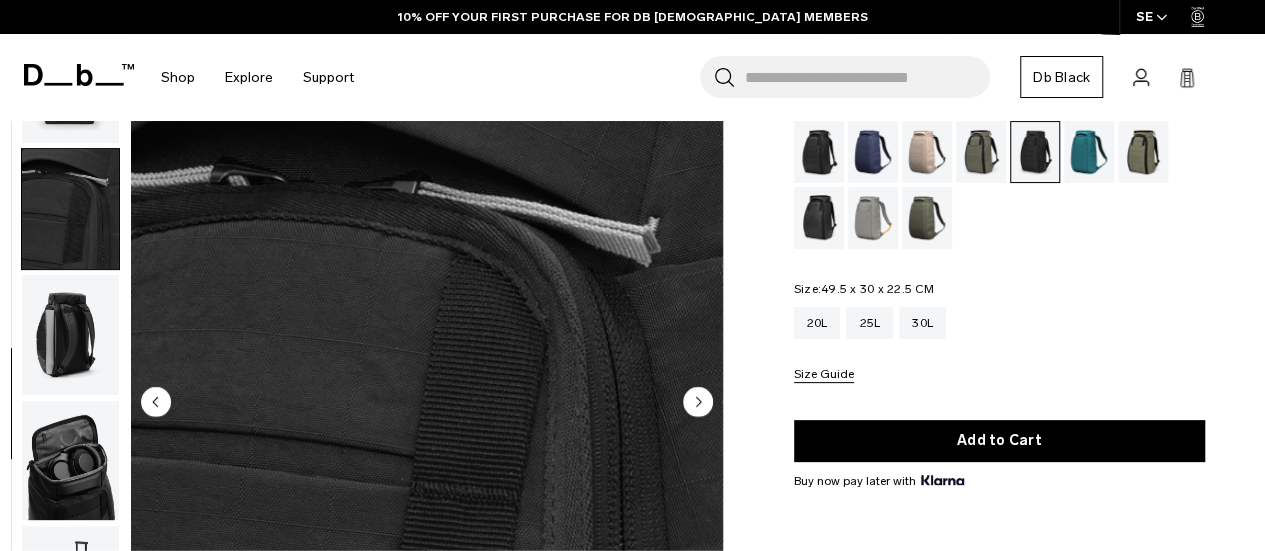 click at bounding box center (70, 461) 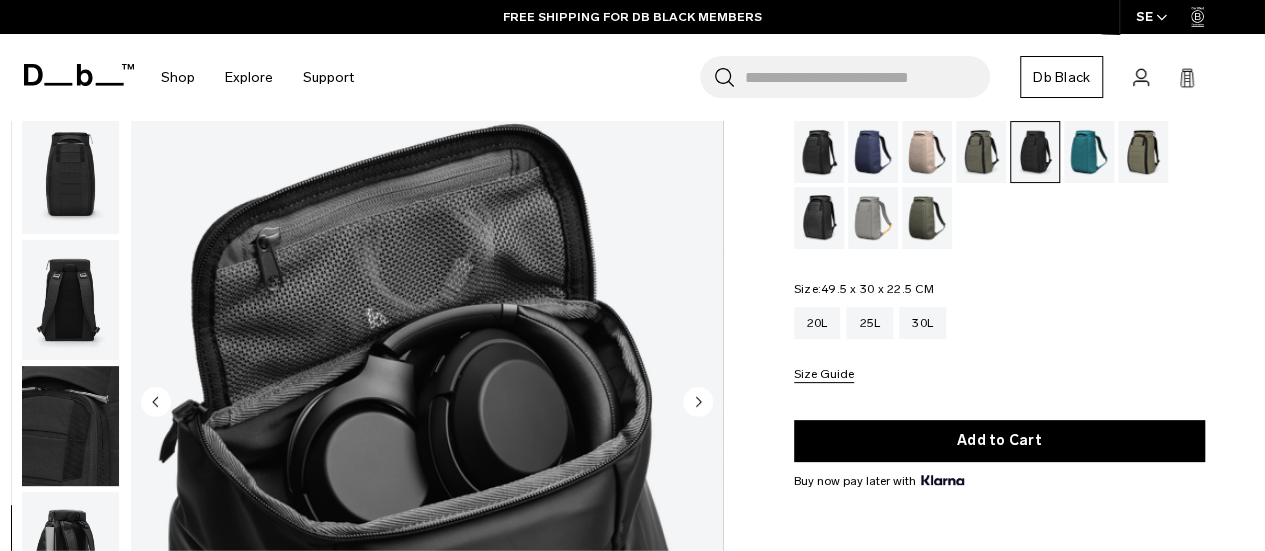 scroll, scrollTop: 0, scrollLeft: 0, axis: both 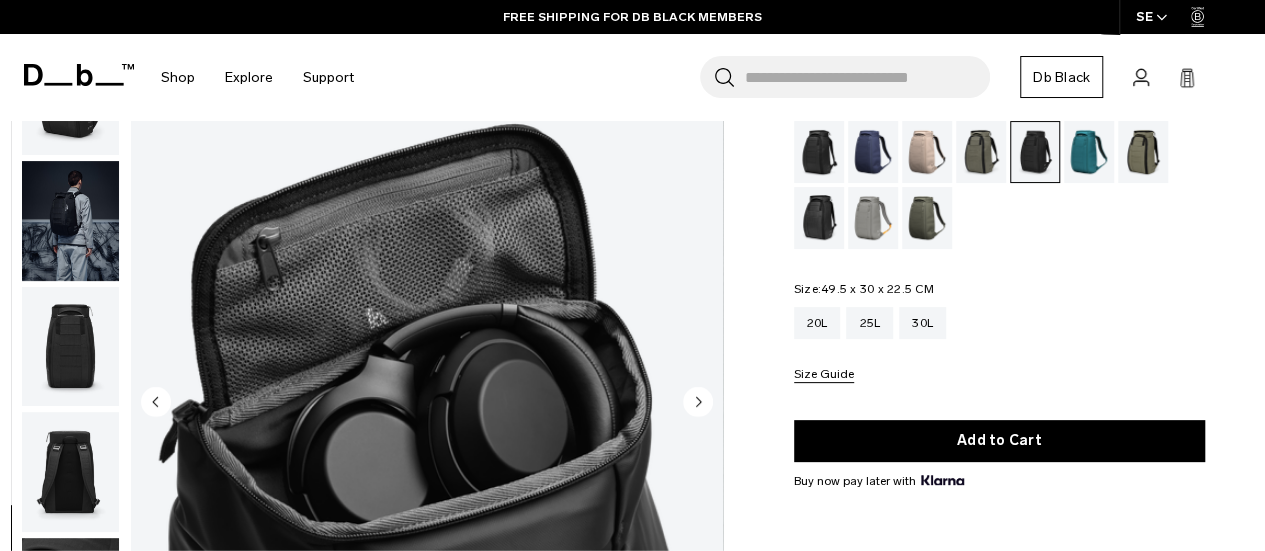 click at bounding box center [70, 221] 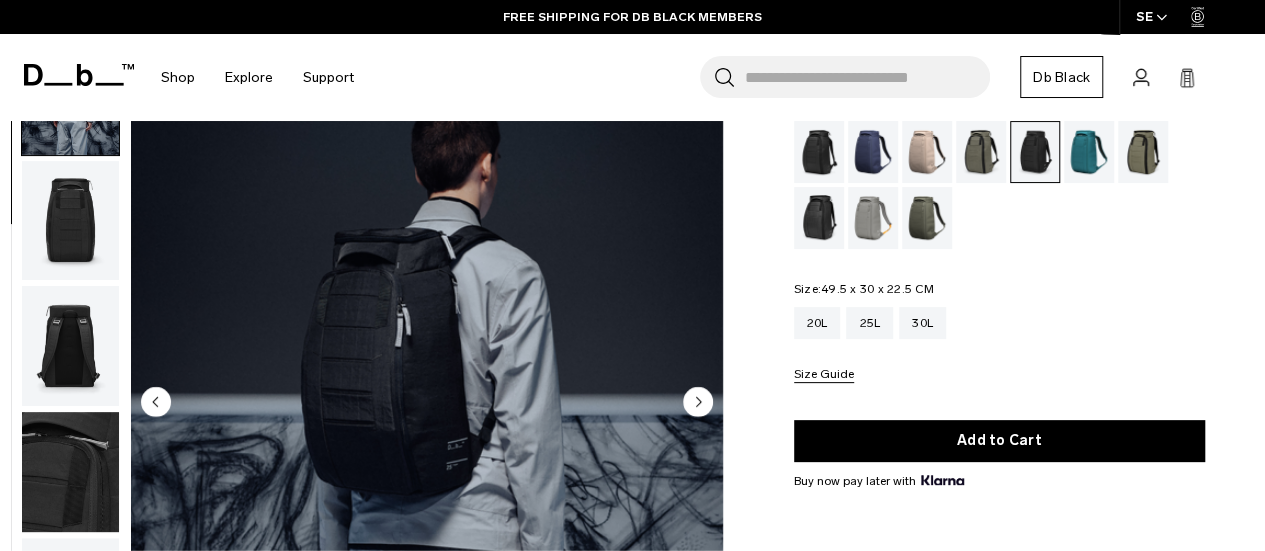 scroll, scrollTop: 0, scrollLeft: 0, axis: both 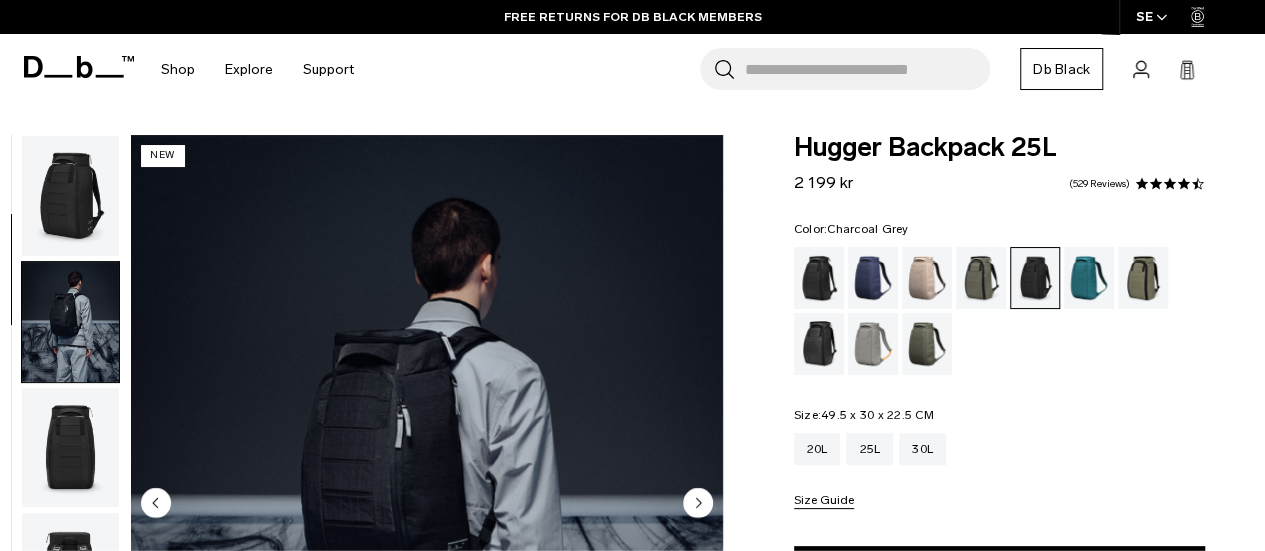 click at bounding box center [70, 196] 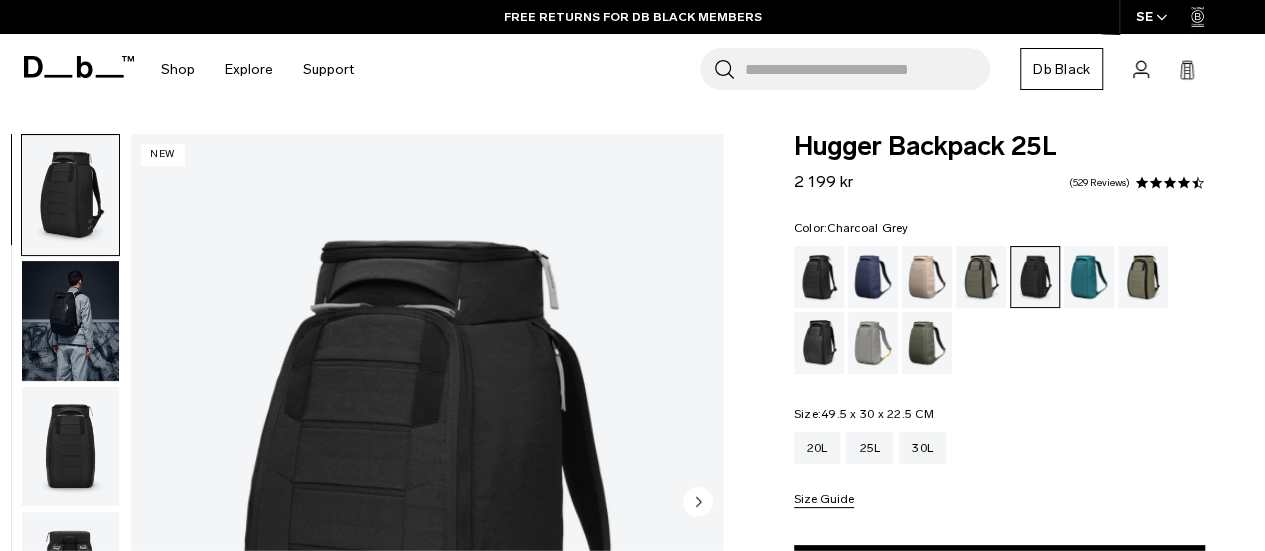 scroll, scrollTop: 2, scrollLeft: 0, axis: vertical 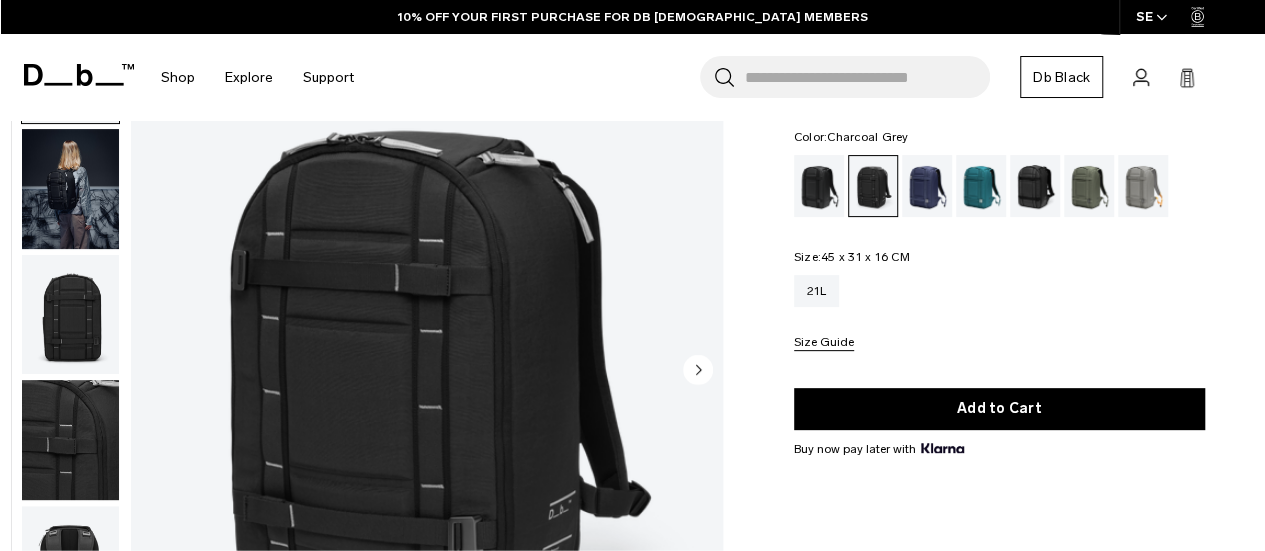 click at bounding box center [70, 315] 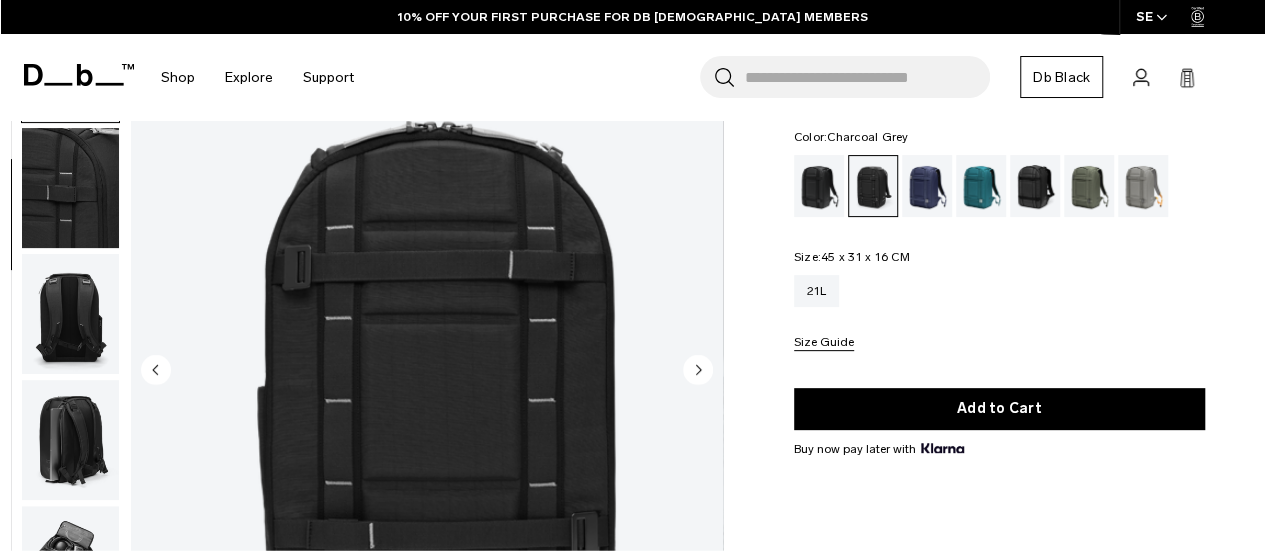 click at bounding box center [70, 314] 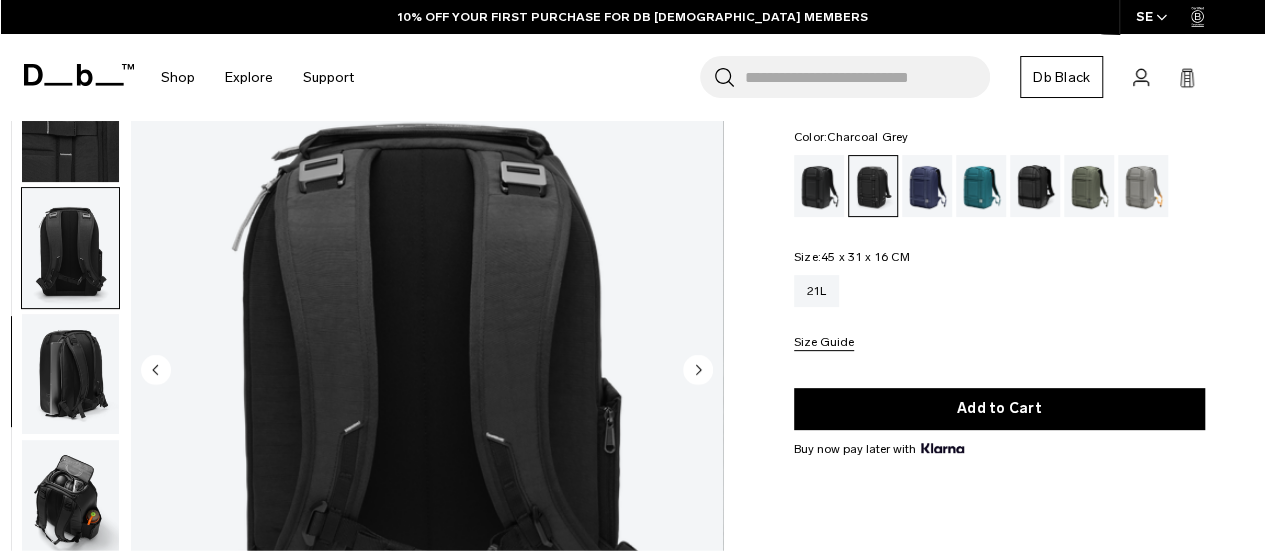 scroll, scrollTop: 390, scrollLeft: 0, axis: vertical 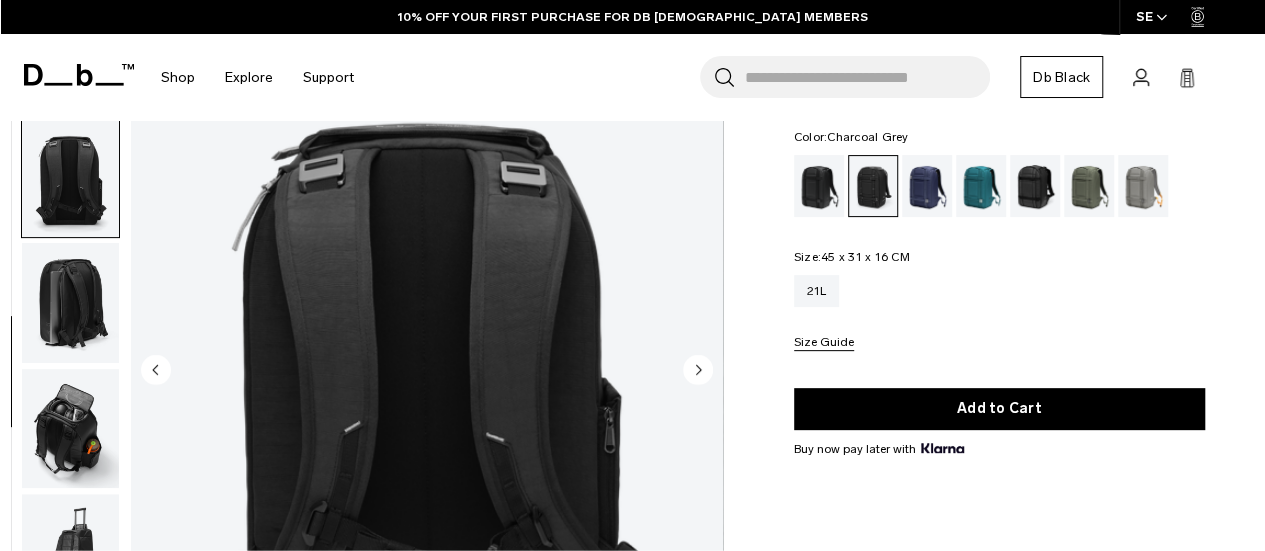 click at bounding box center (70, 303) 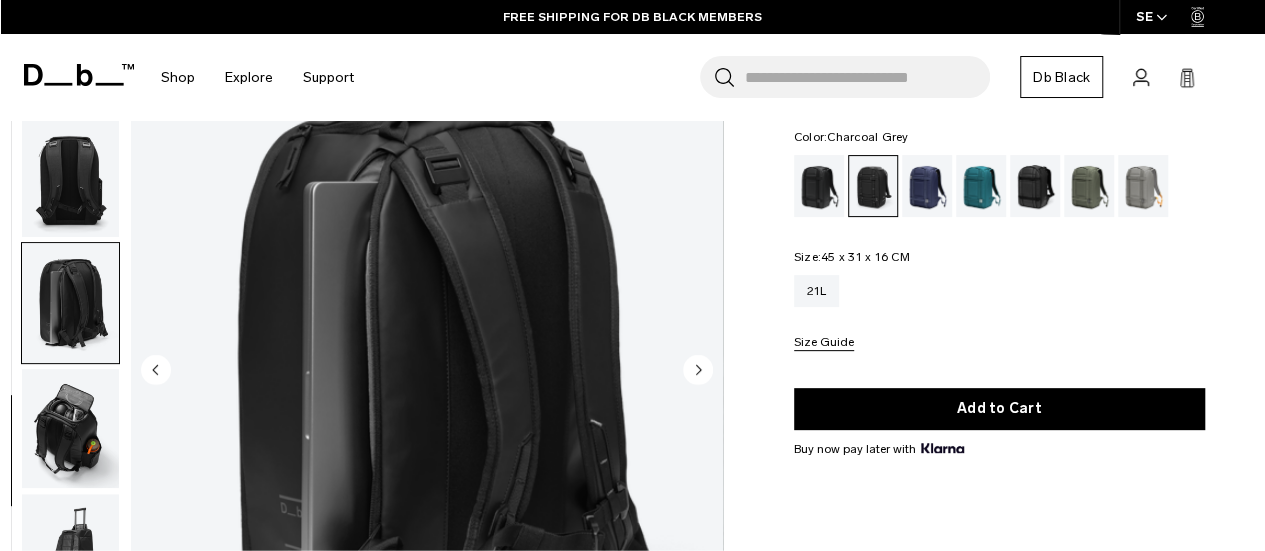 click at bounding box center [70, 429] 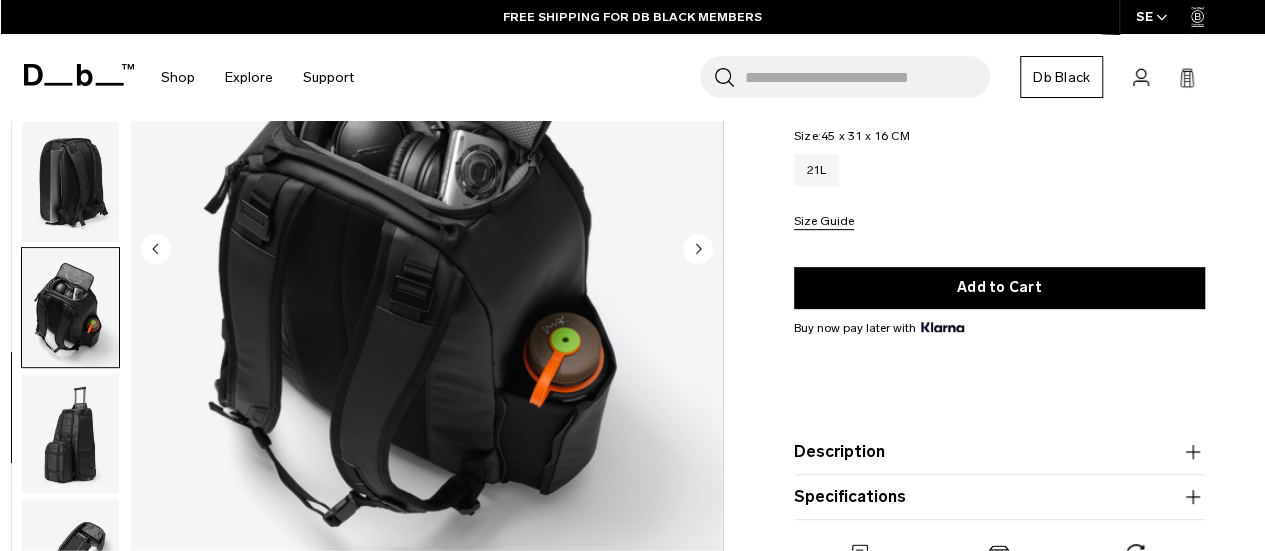 scroll, scrollTop: 327, scrollLeft: 0, axis: vertical 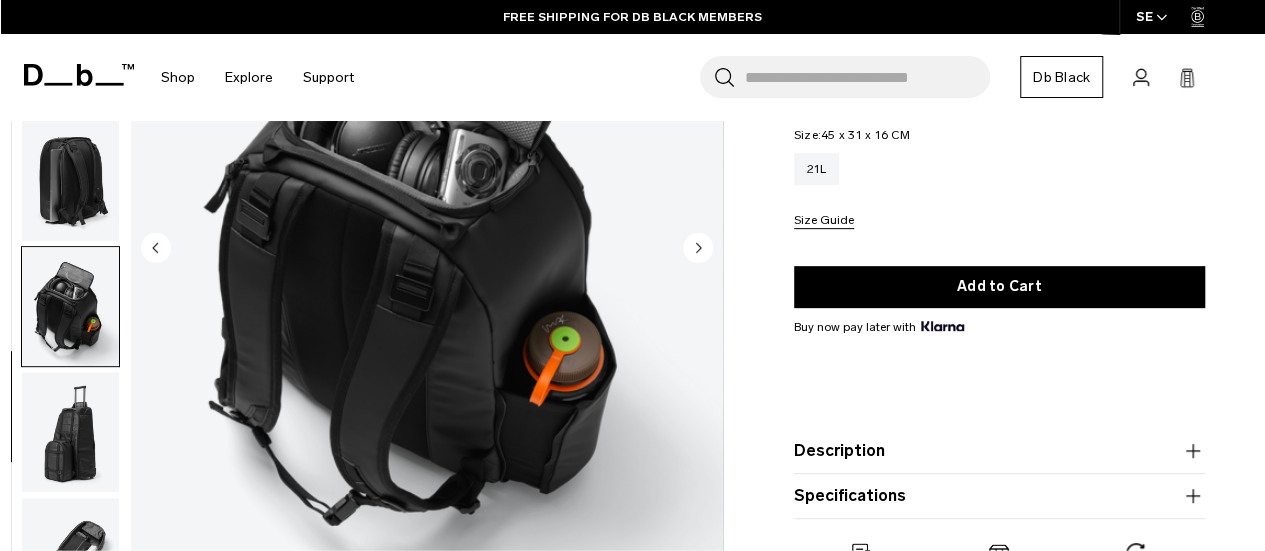 click at bounding box center [70, 433] 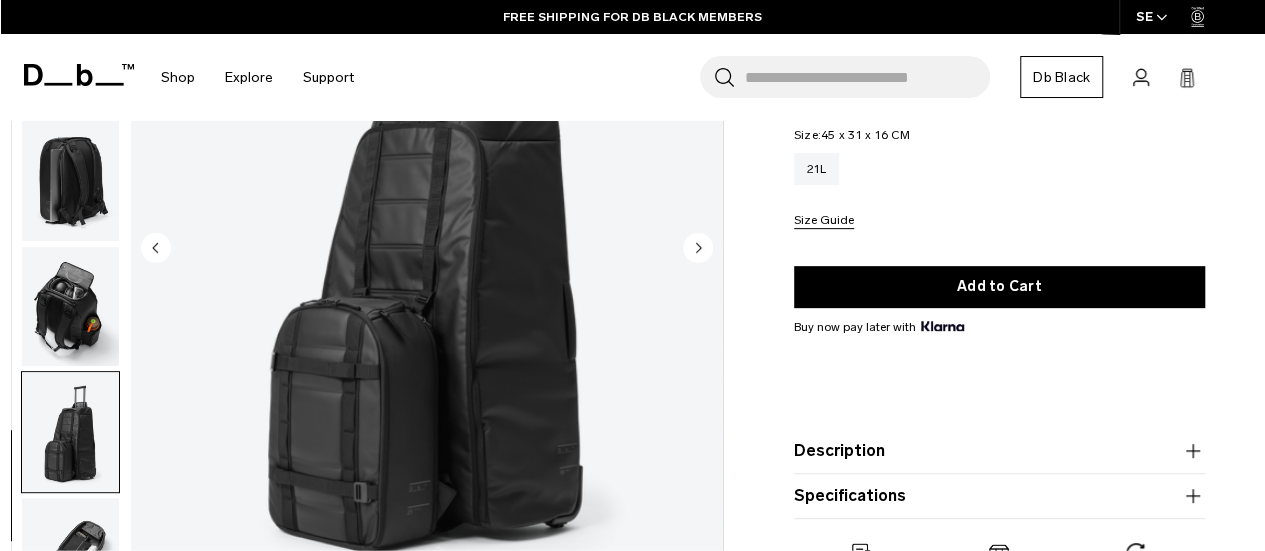 scroll, scrollTop: 518, scrollLeft: 0, axis: vertical 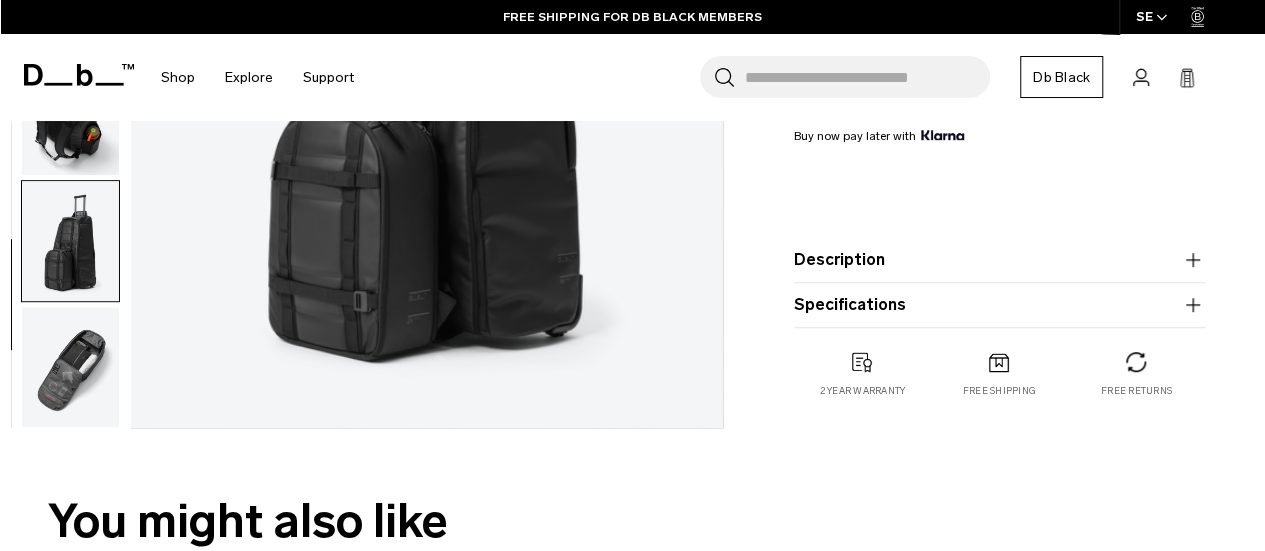 click at bounding box center [70, 368] 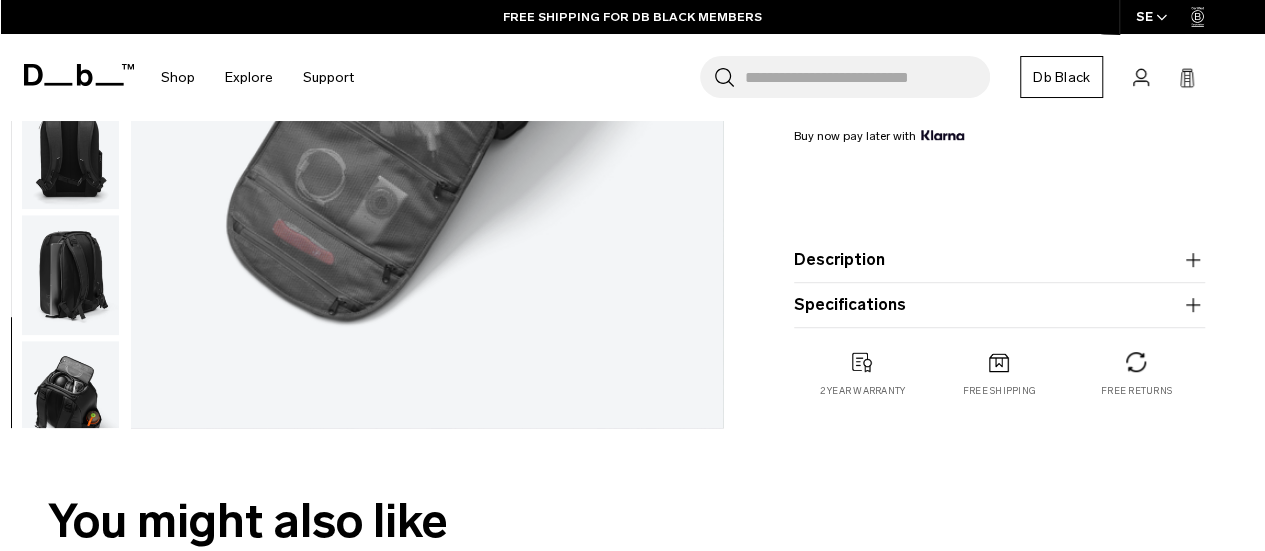 scroll, scrollTop: 105, scrollLeft: 0, axis: vertical 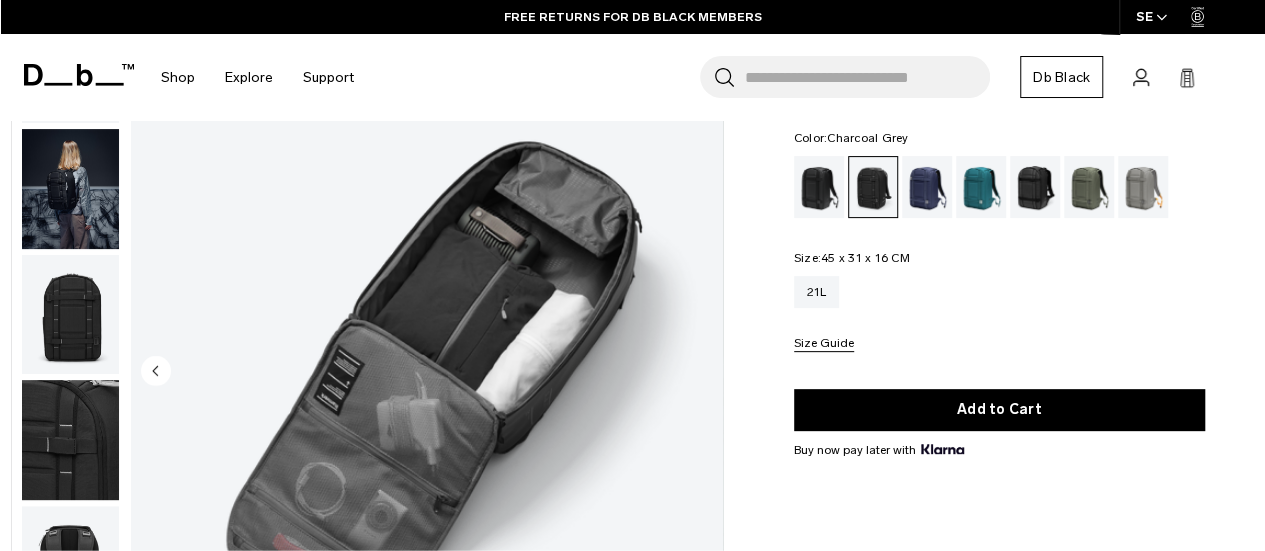 click at bounding box center [70, 315] 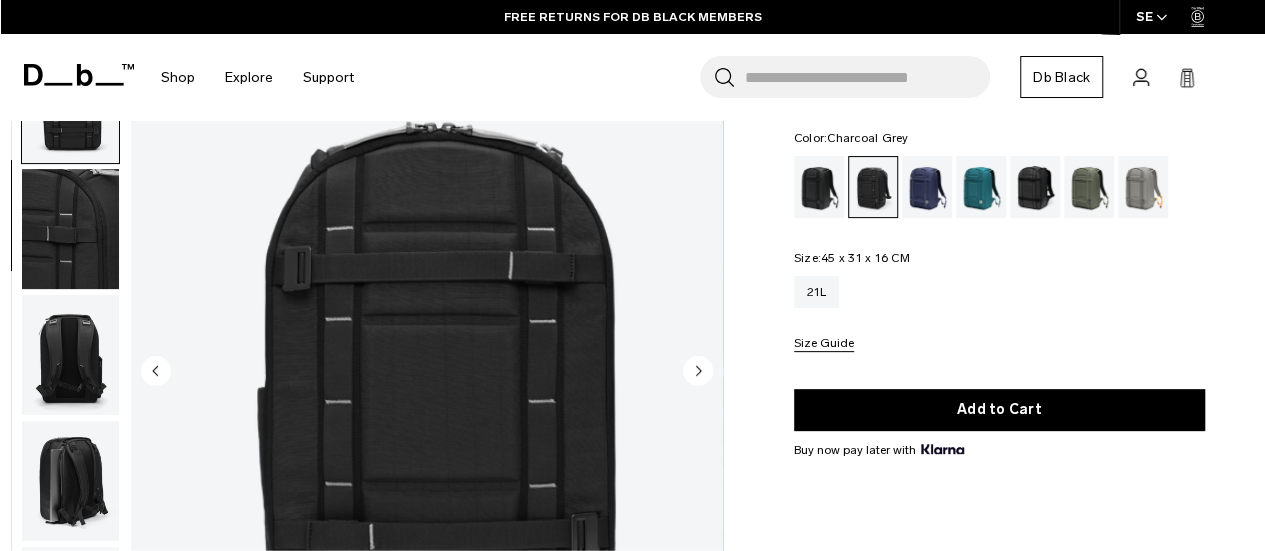 scroll, scrollTop: 252, scrollLeft: 0, axis: vertical 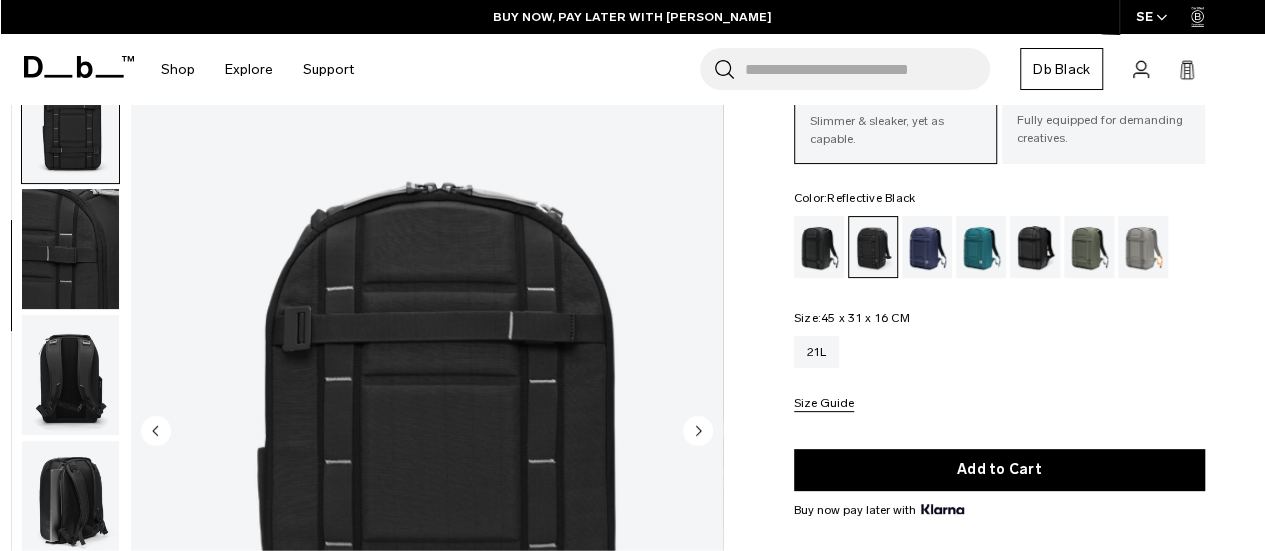 click at bounding box center (1035, 247) 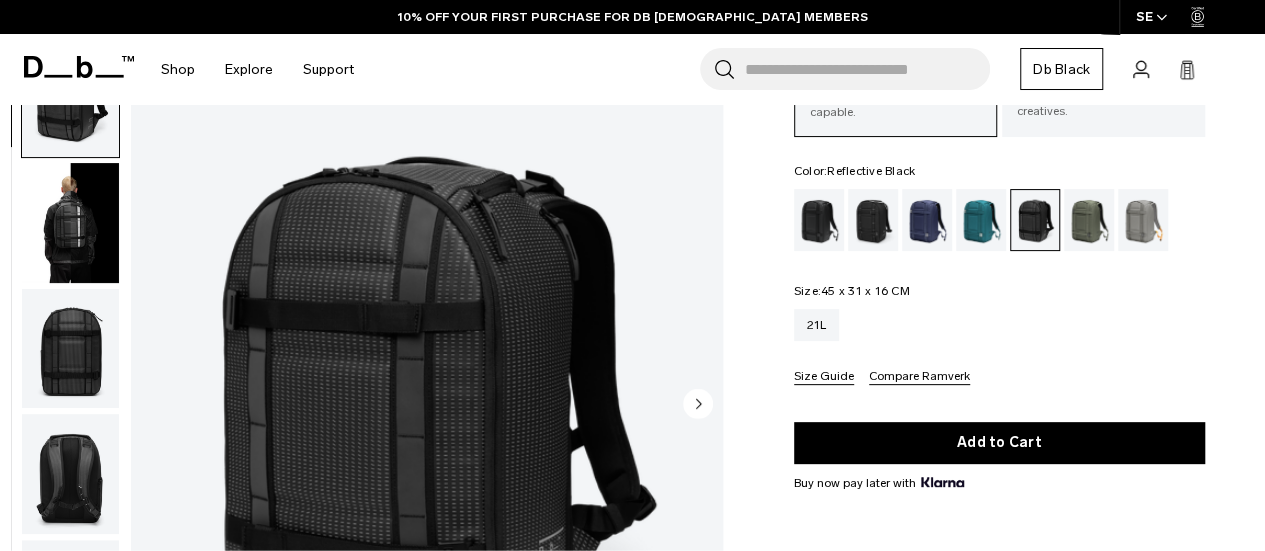 scroll, scrollTop: 171, scrollLeft: 0, axis: vertical 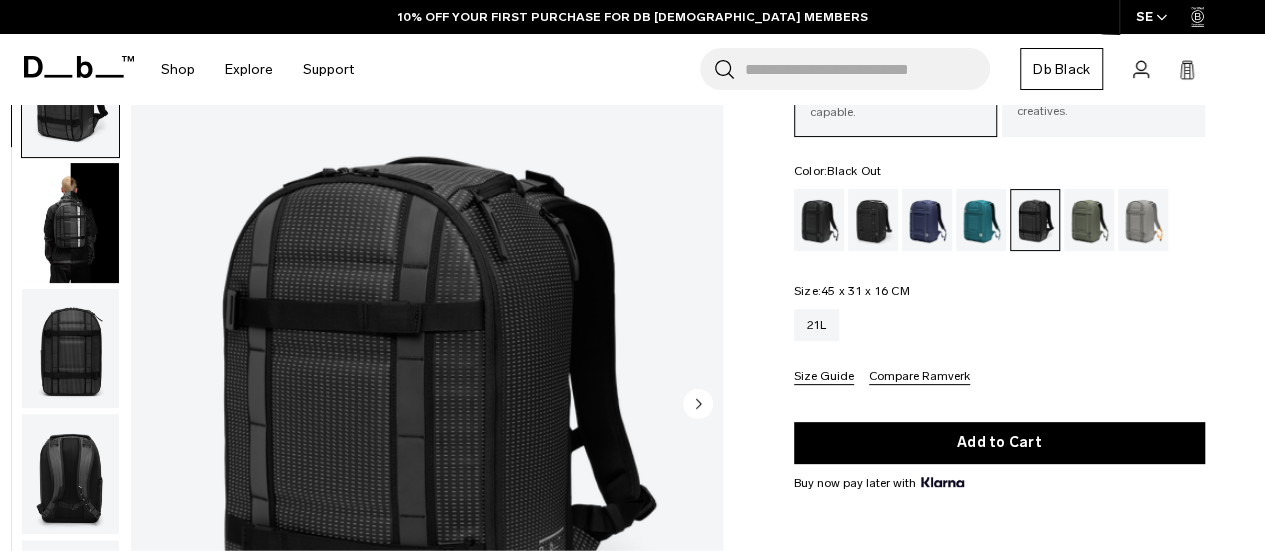 click at bounding box center [819, 220] 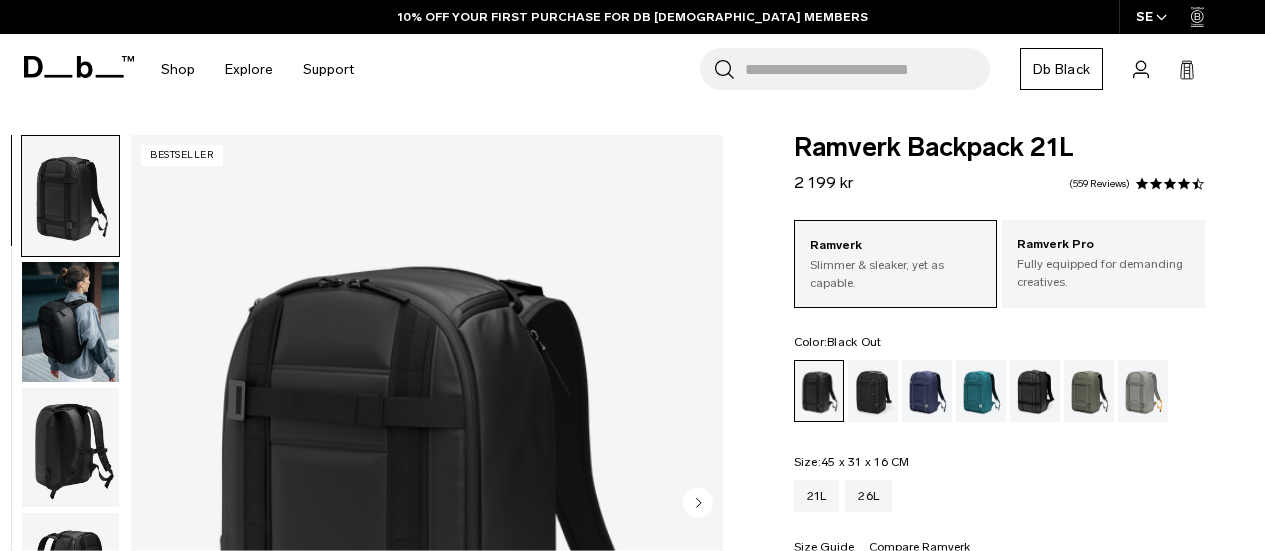 scroll, scrollTop: 230, scrollLeft: 0, axis: vertical 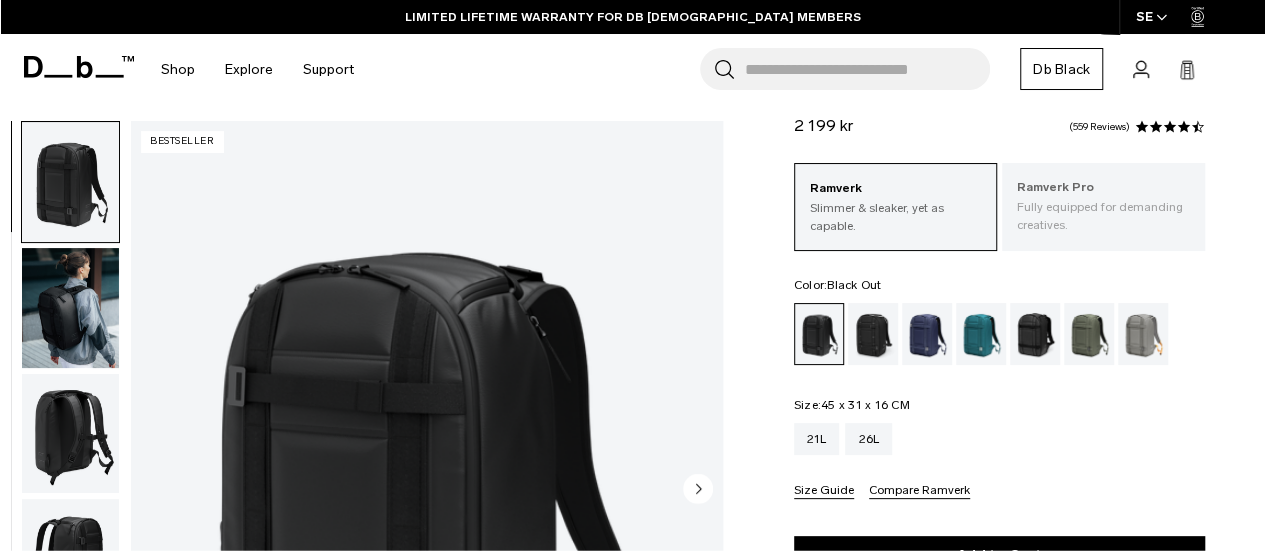 click on "Fully equipped for demanding creatives." at bounding box center (1103, 216) 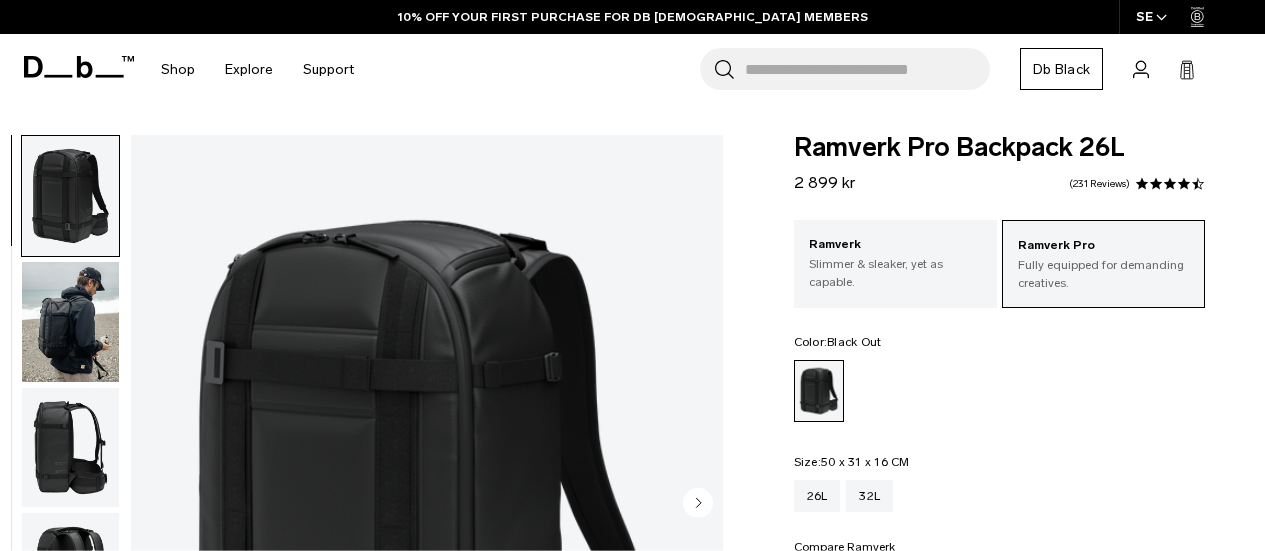 scroll, scrollTop: 342, scrollLeft: 0, axis: vertical 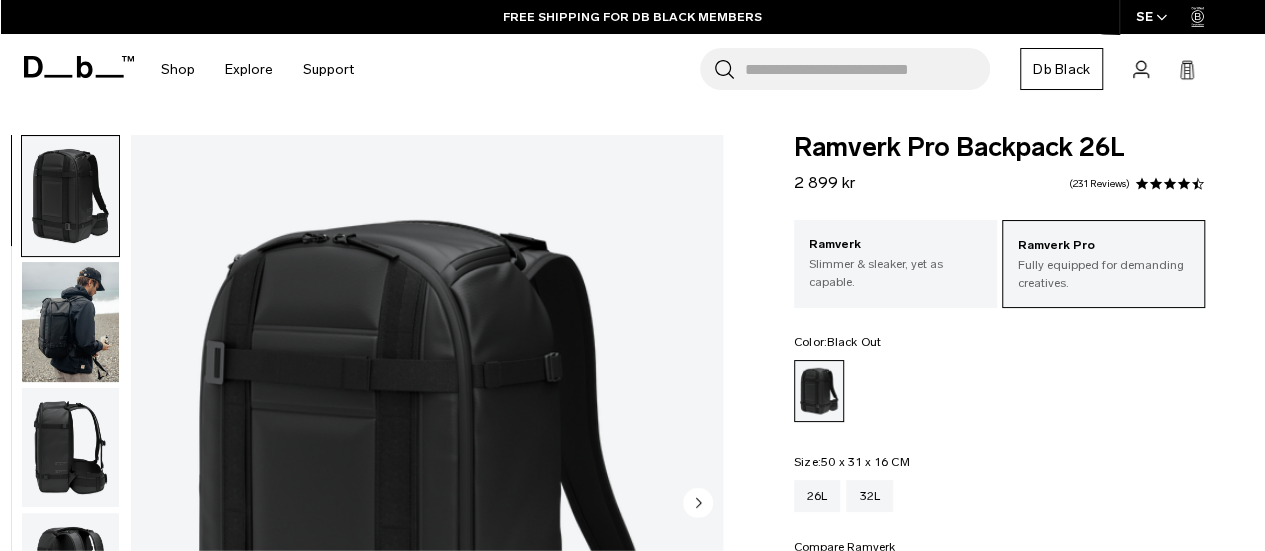 click on "Ramverk Pro Backpack 26L" at bounding box center (999, 148) 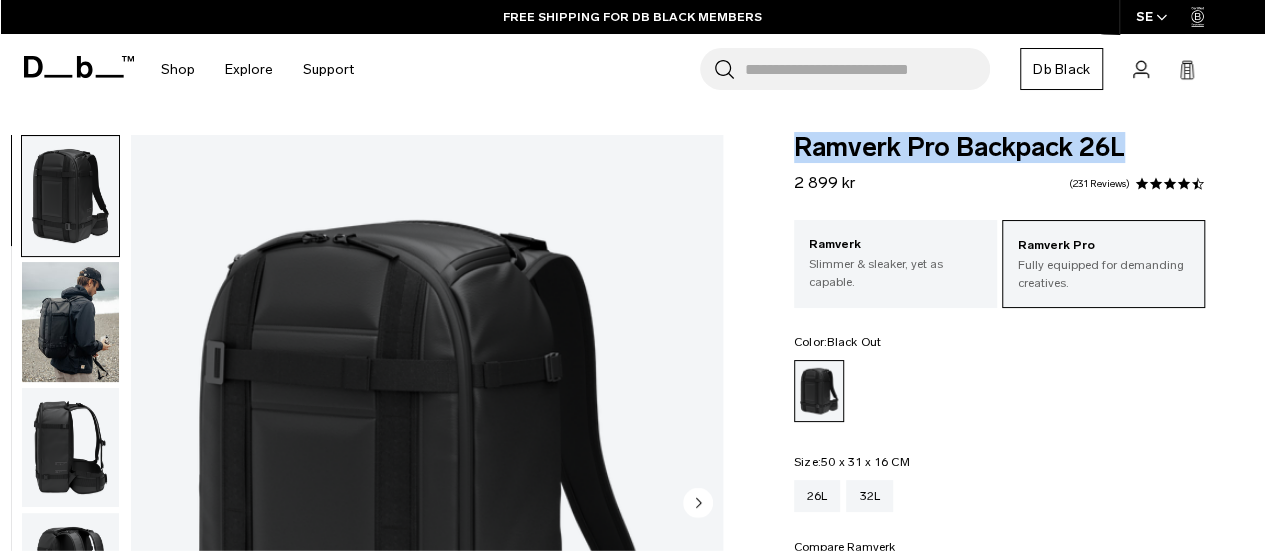 click on "Ramverk Pro Backpack 26L" at bounding box center (999, 148) 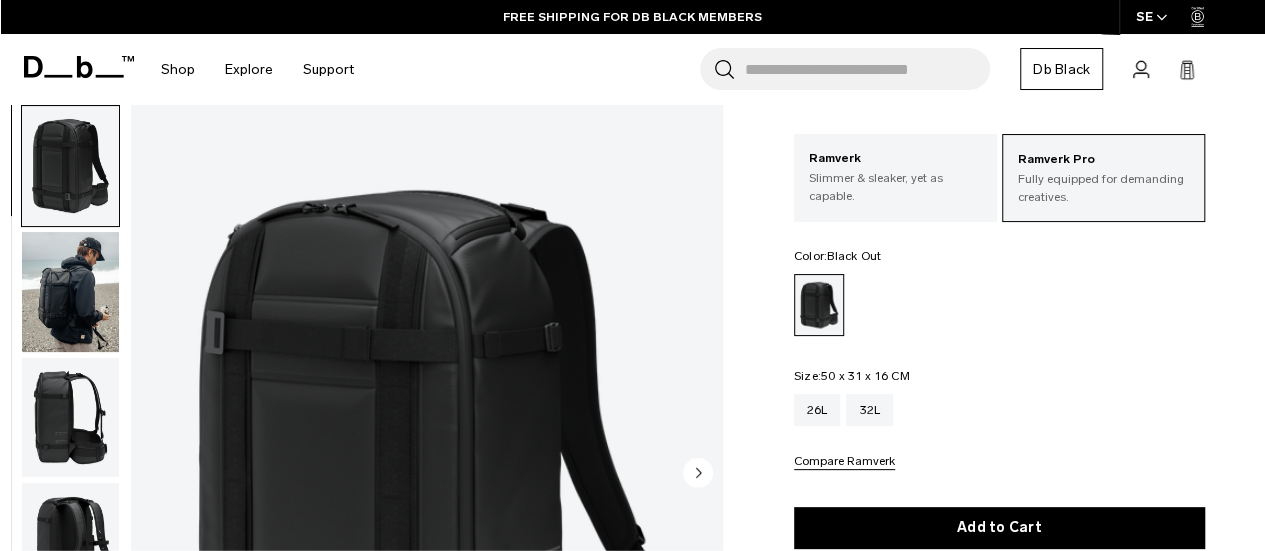 scroll, scrollTop: 244, scrollLeft: 0, axis: vertical 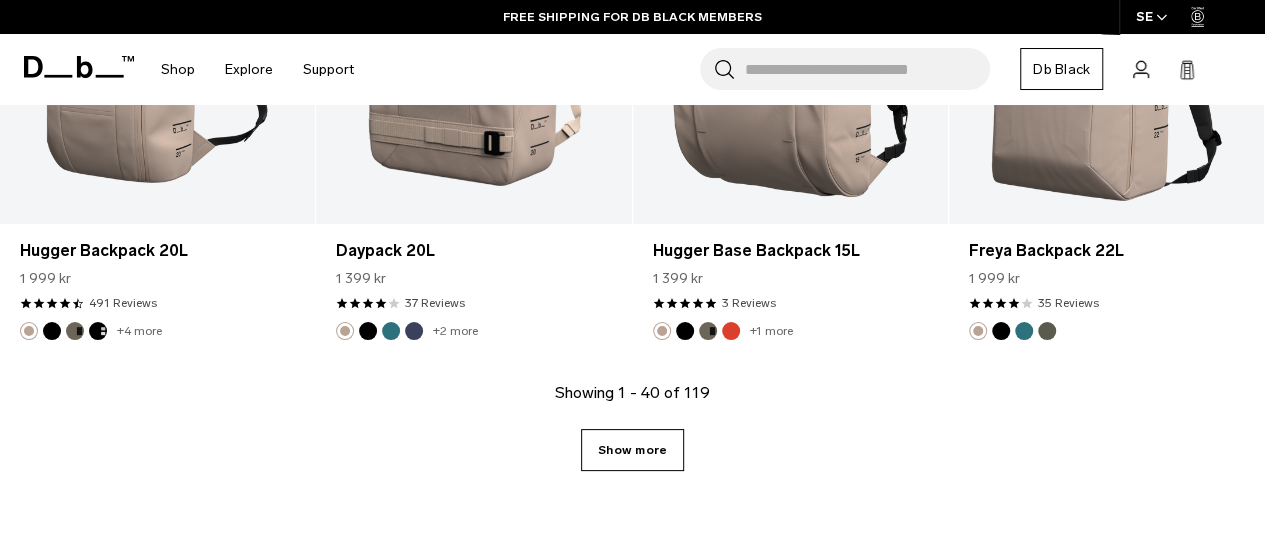 click on "Show more" at bounding box center (632, 450) 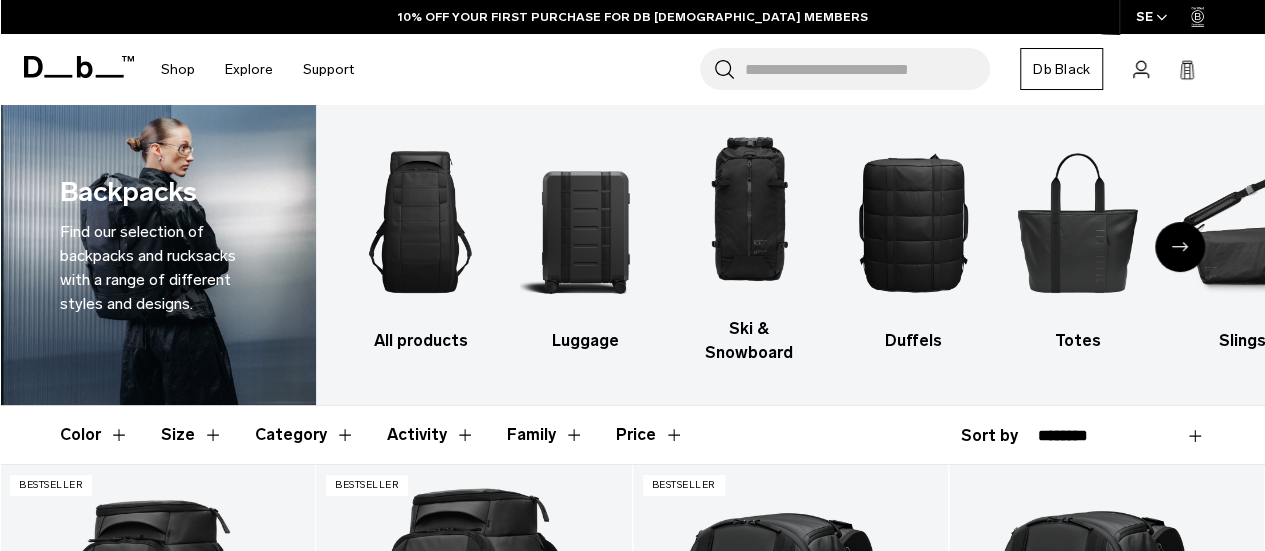 scroll, scrollTop: 0, scrollLeft: 0, axis: both 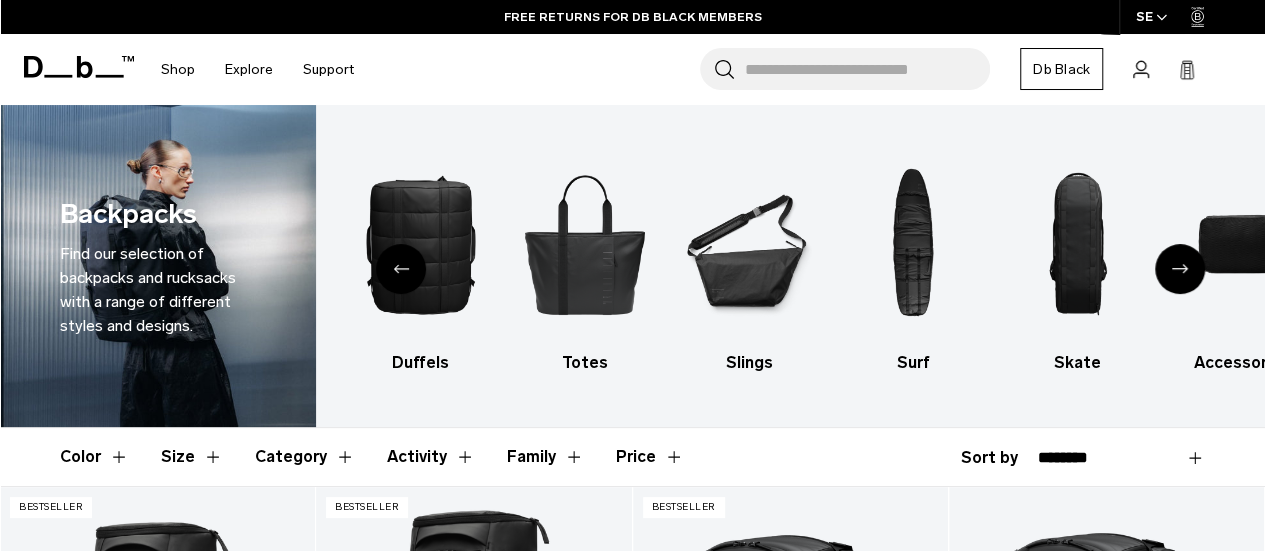 click at bounding box center [1180, 269] 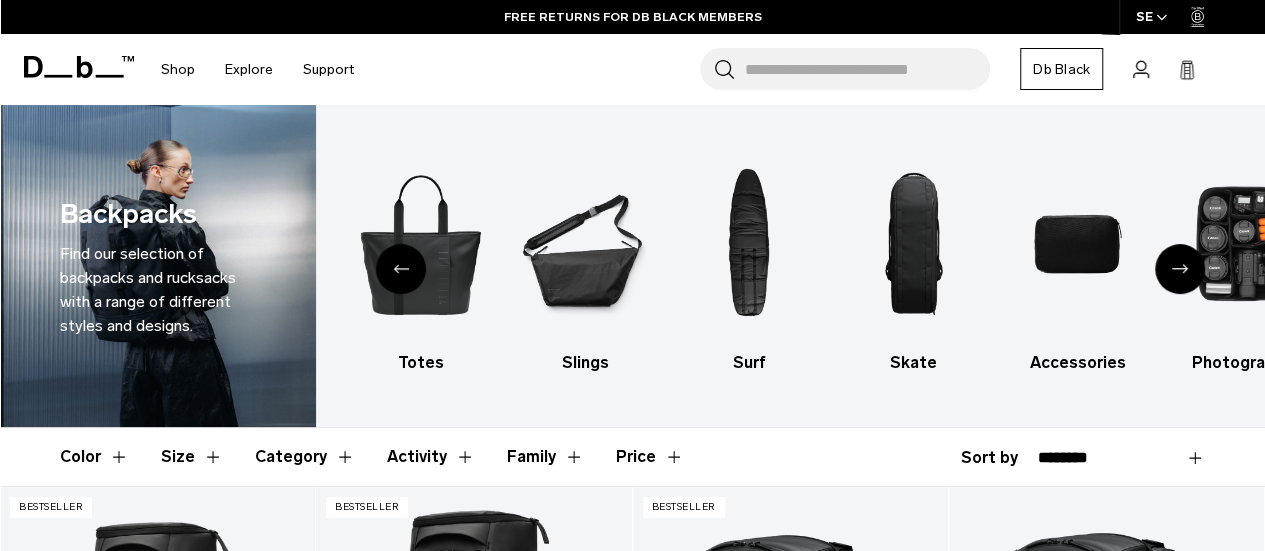 click at bounding box center [1180, 269] 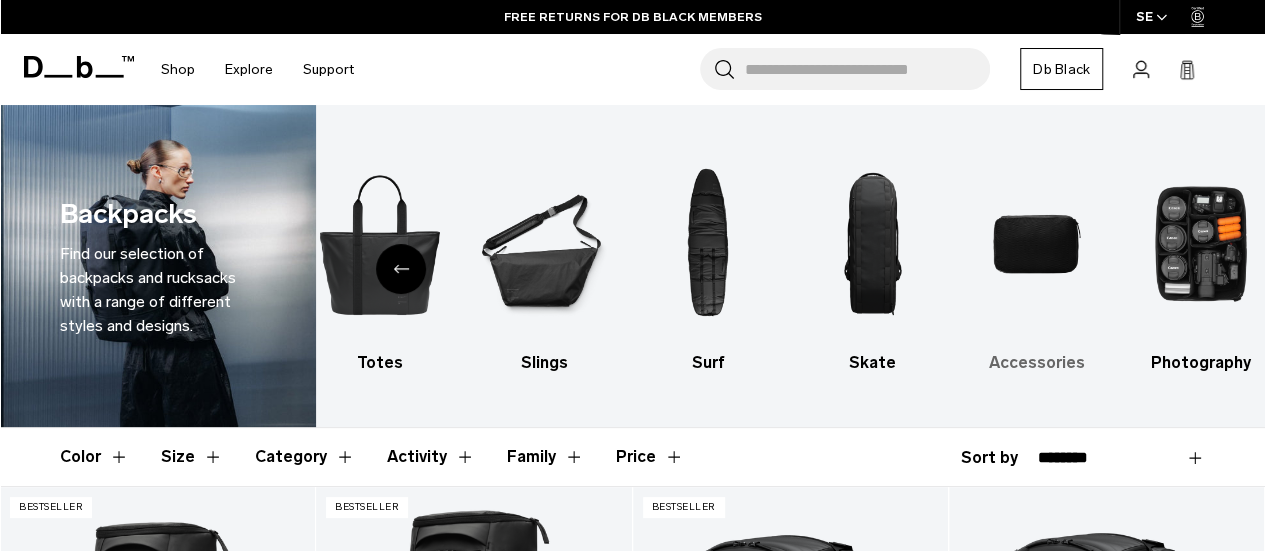 click at bounding box center [1036, 244] 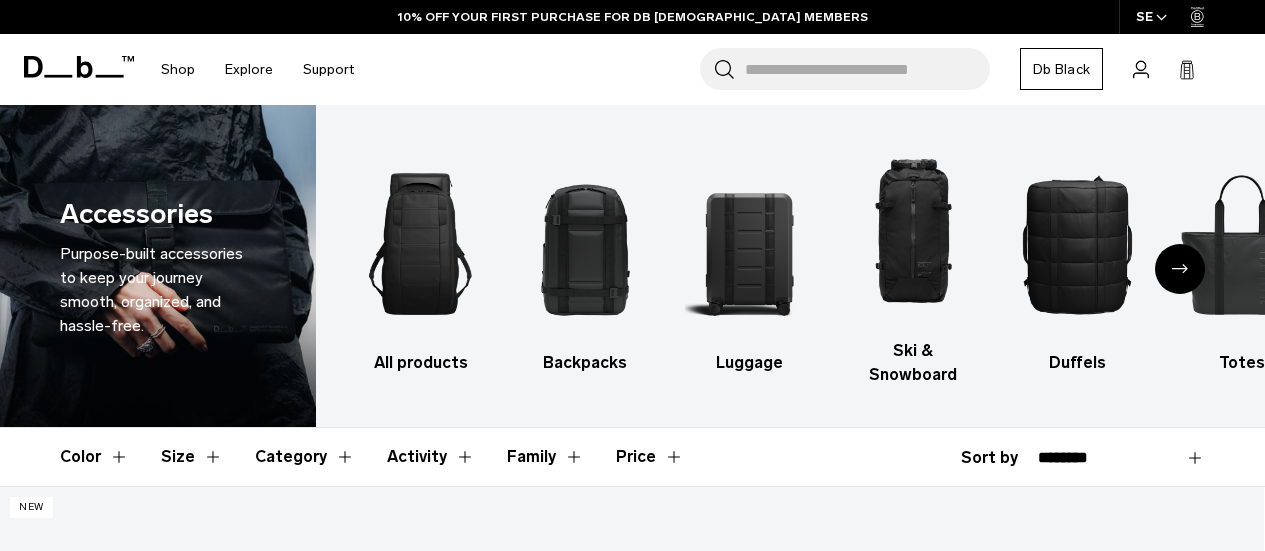 scroll, scrollTop: 0, scrollLeft: 0, axis: both 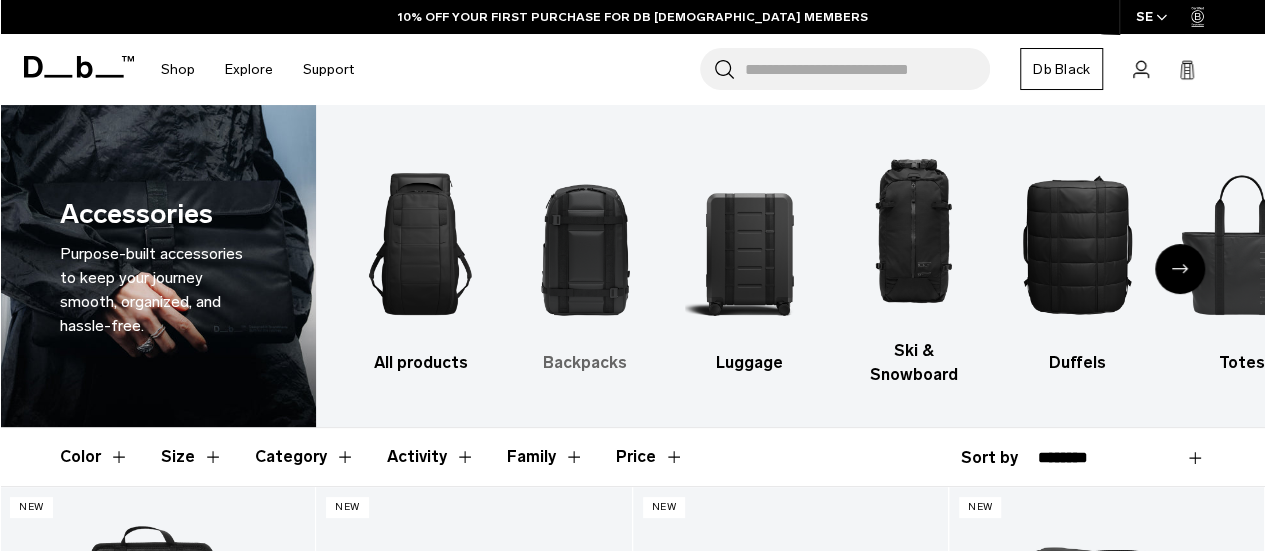 click at bounding box center (584, 244) 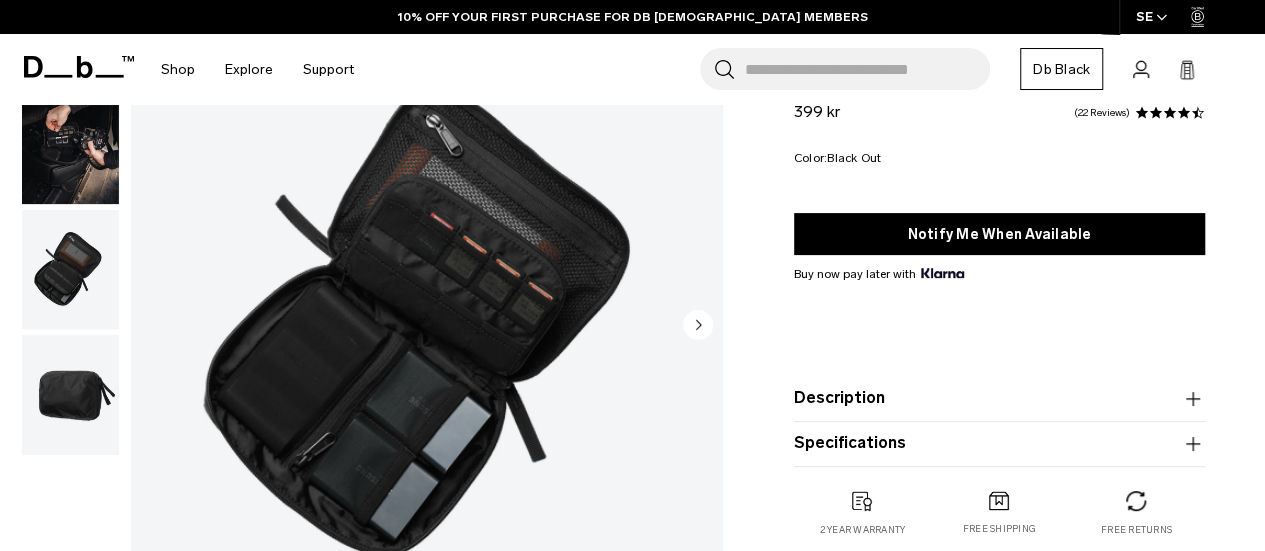 scroll, scrollTop: 0, scrollLeft: 0, axis: both 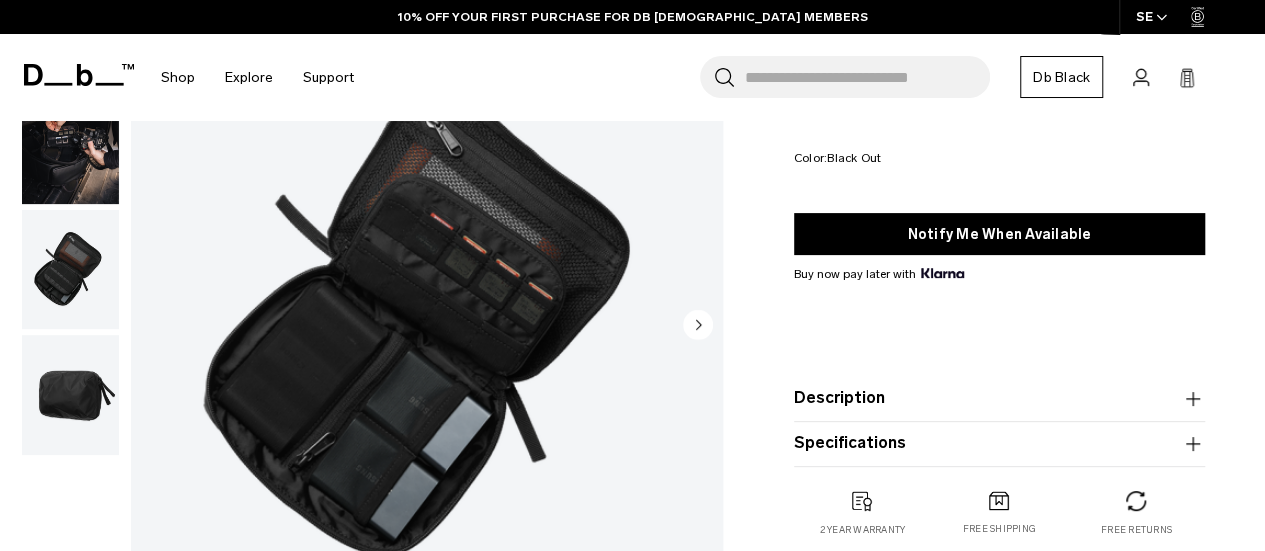 click at bounding box center [70, 144] 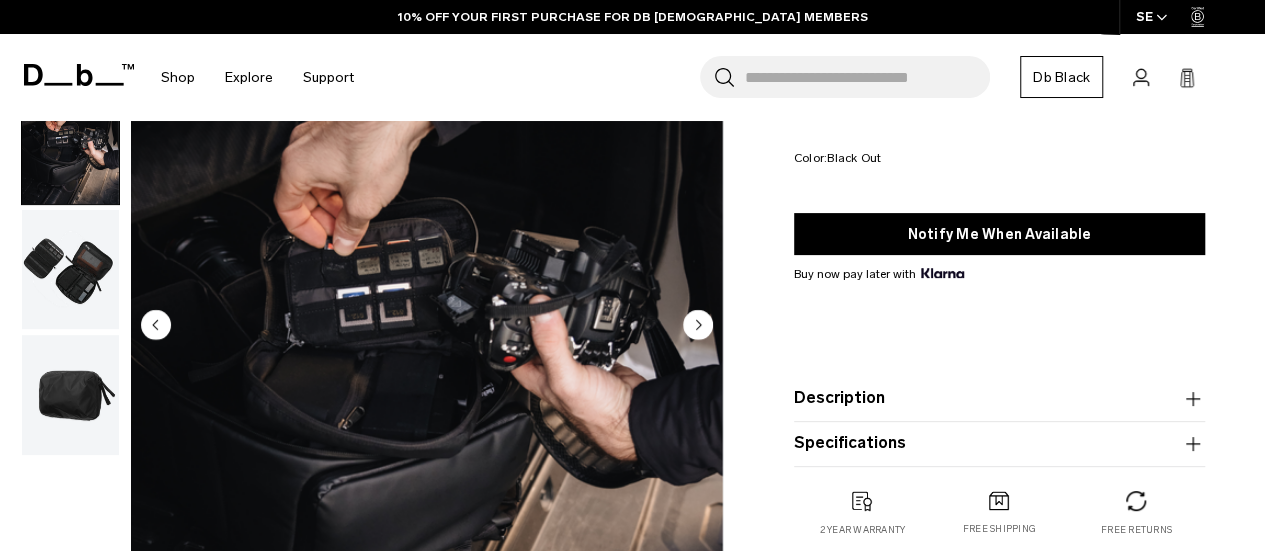 click at bounding box center [70, 270] 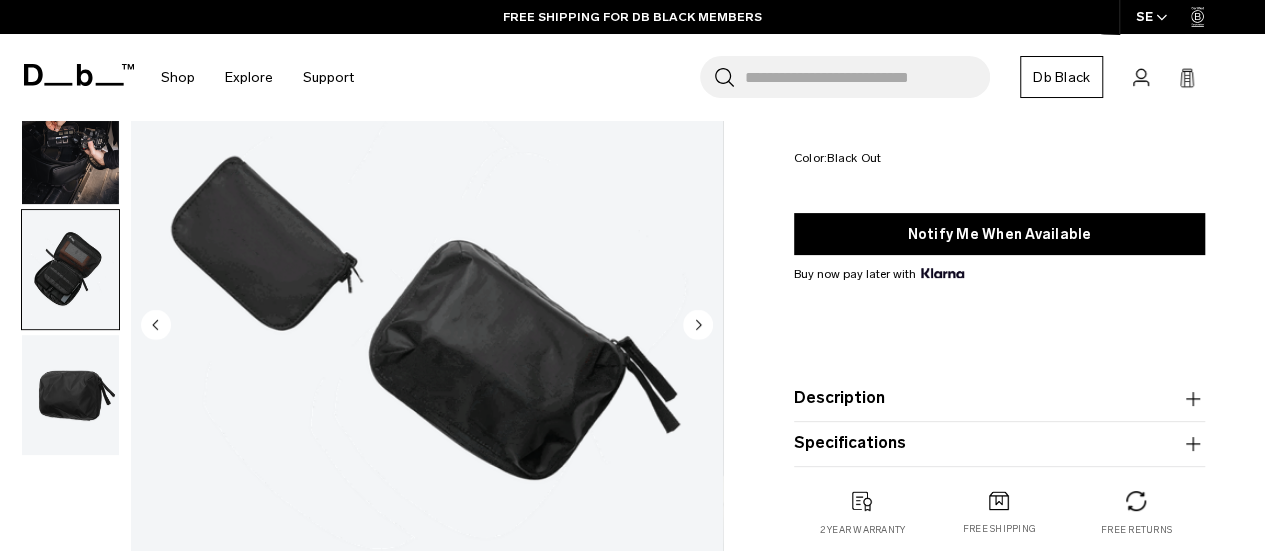 click at bounding box center (70, 395) 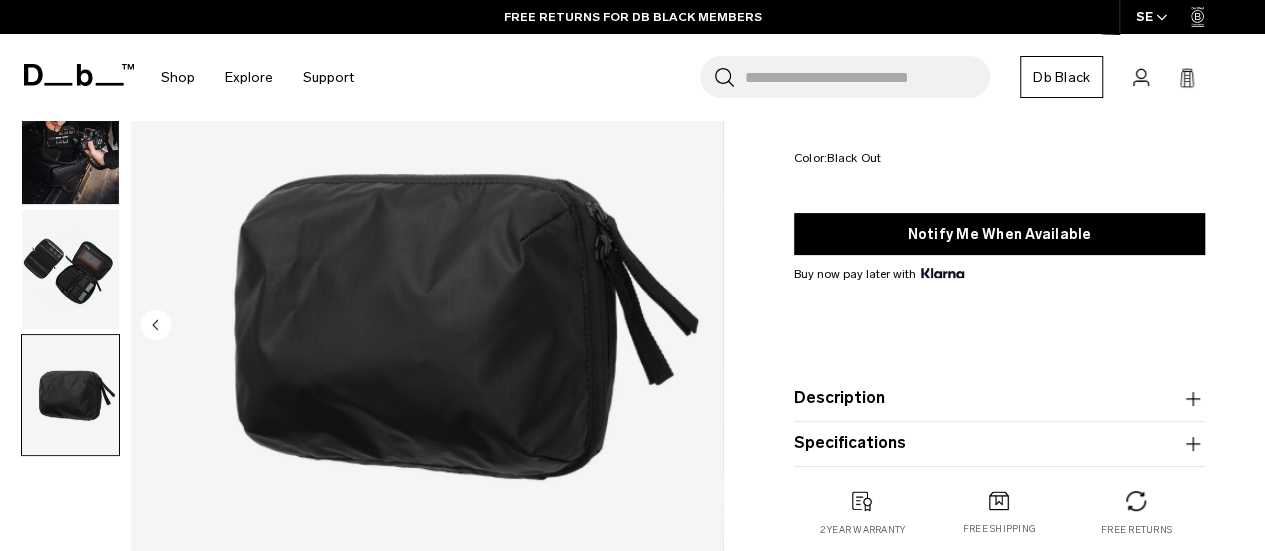 click at bounding box center [70, 270] 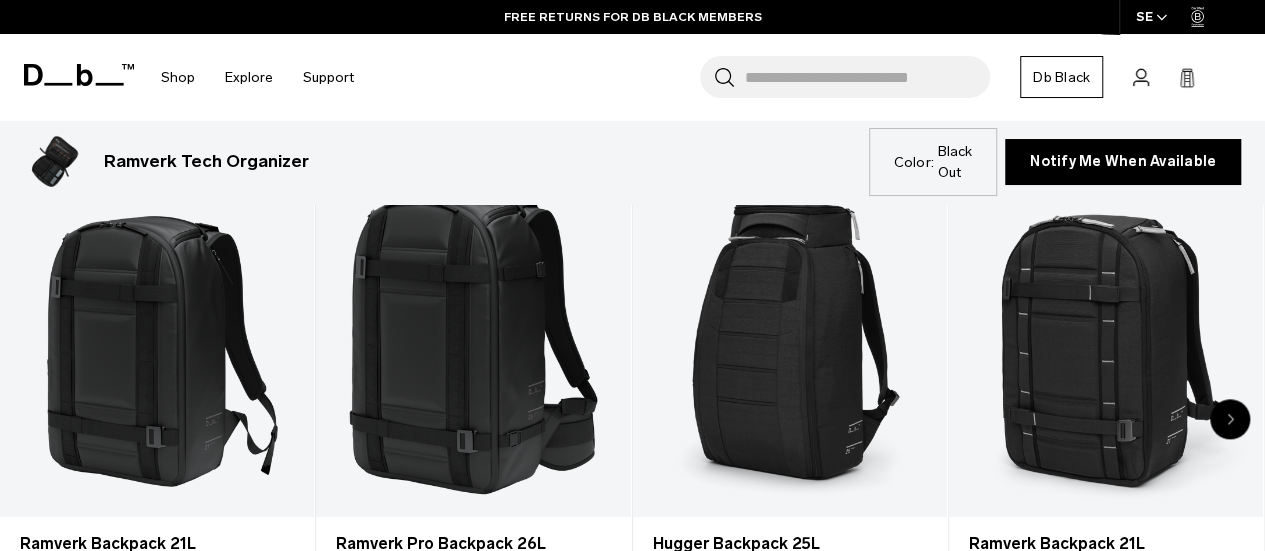 scroll, scrollTop: 889, scrollLeft: 0, axis: vertical 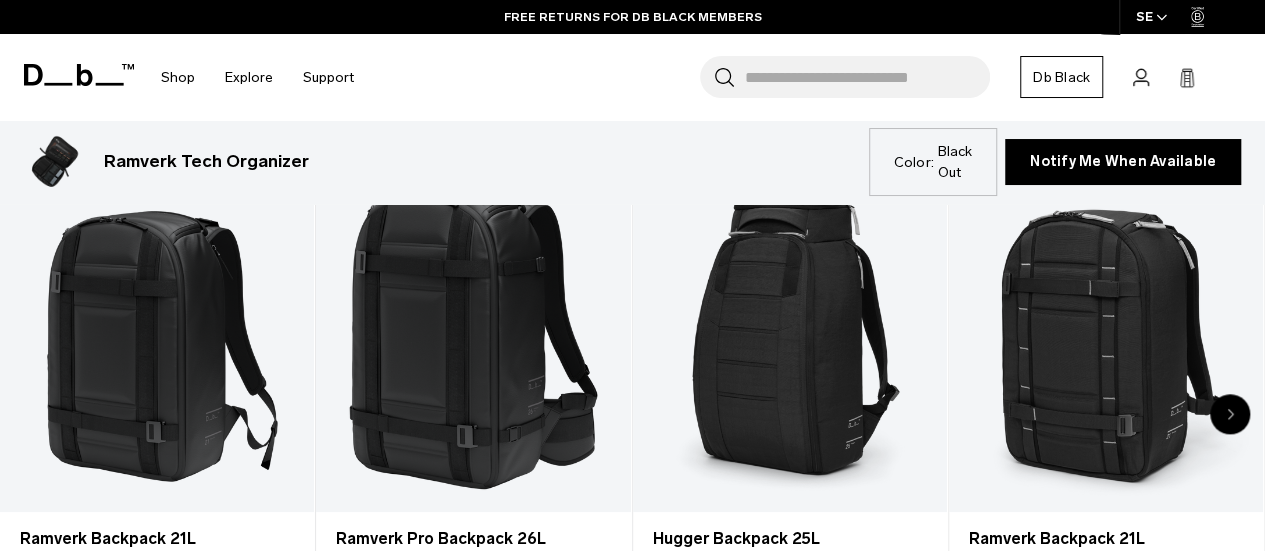 click at bounding box center [157, 337] 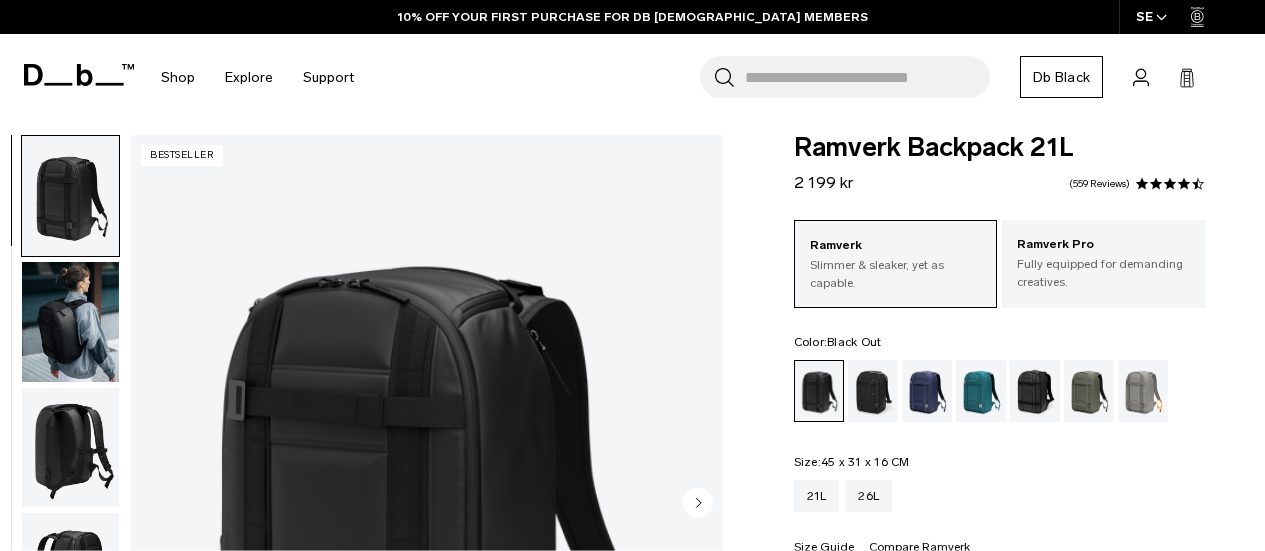 scroll, scrollTop: 186, scrollLeft: 0, axis: vertical 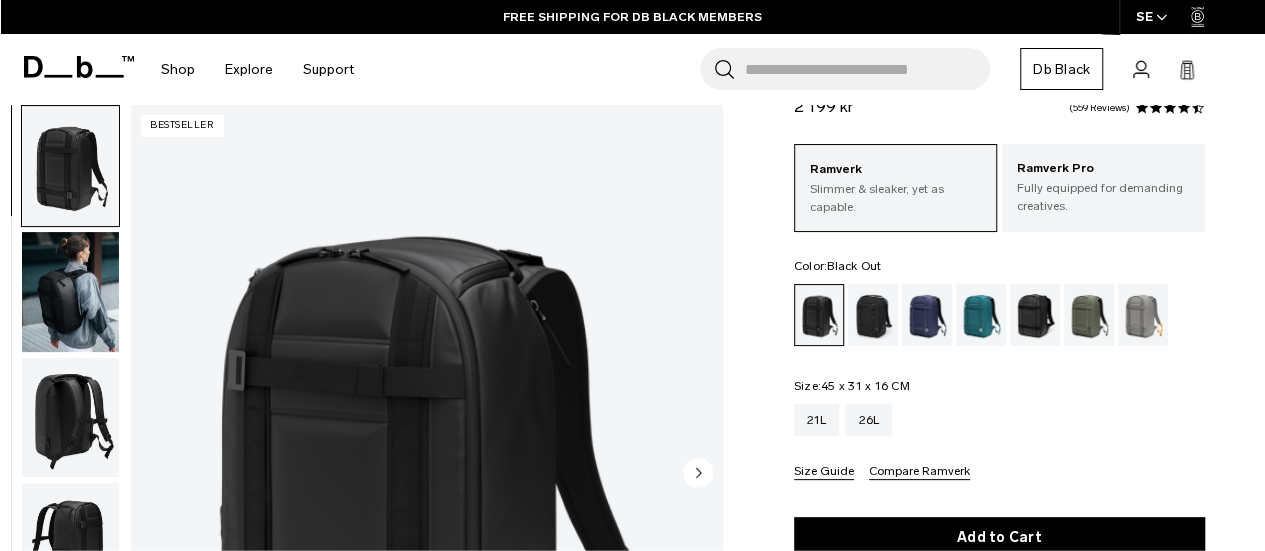 click at bounding box center [70, 292] 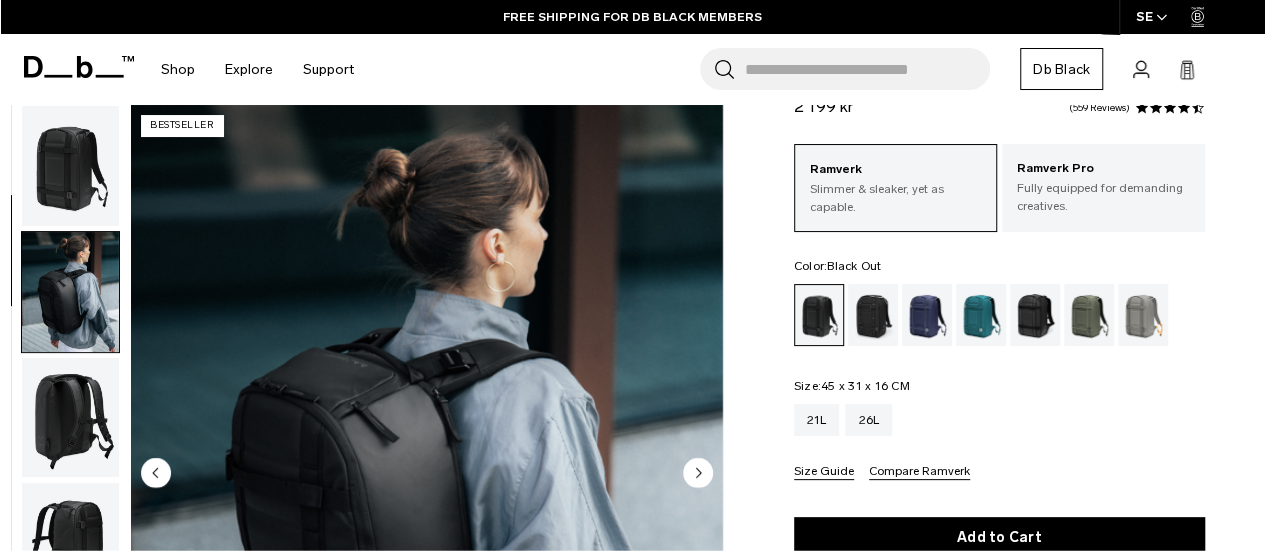 scroll, scrollTop: 126, scrollLeft: 0, axis: vertical 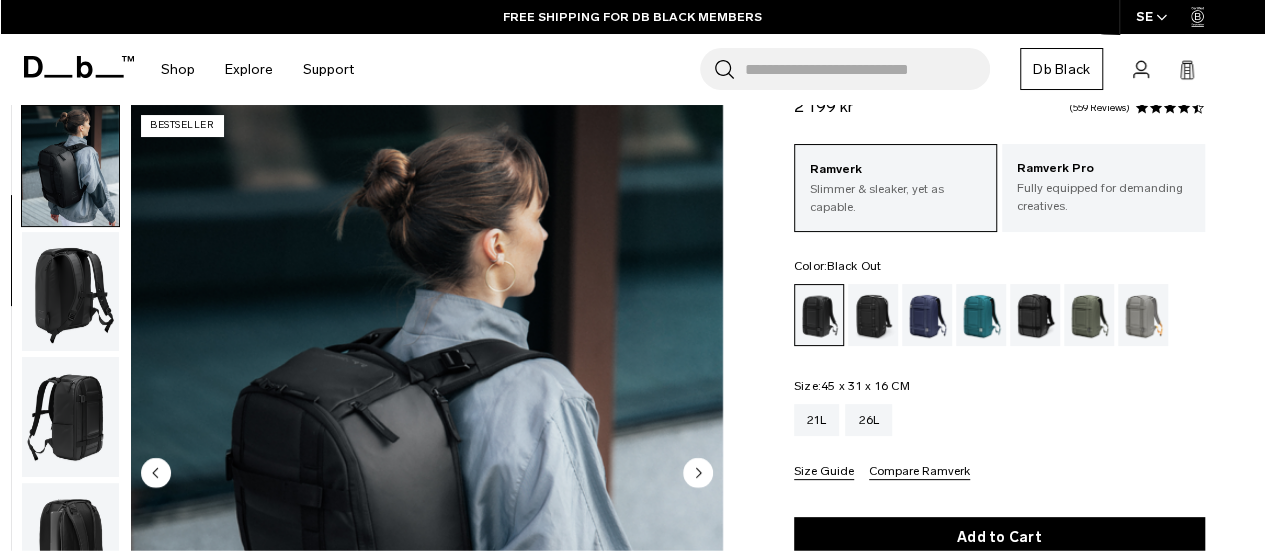 click at bounding box center [70, 292] 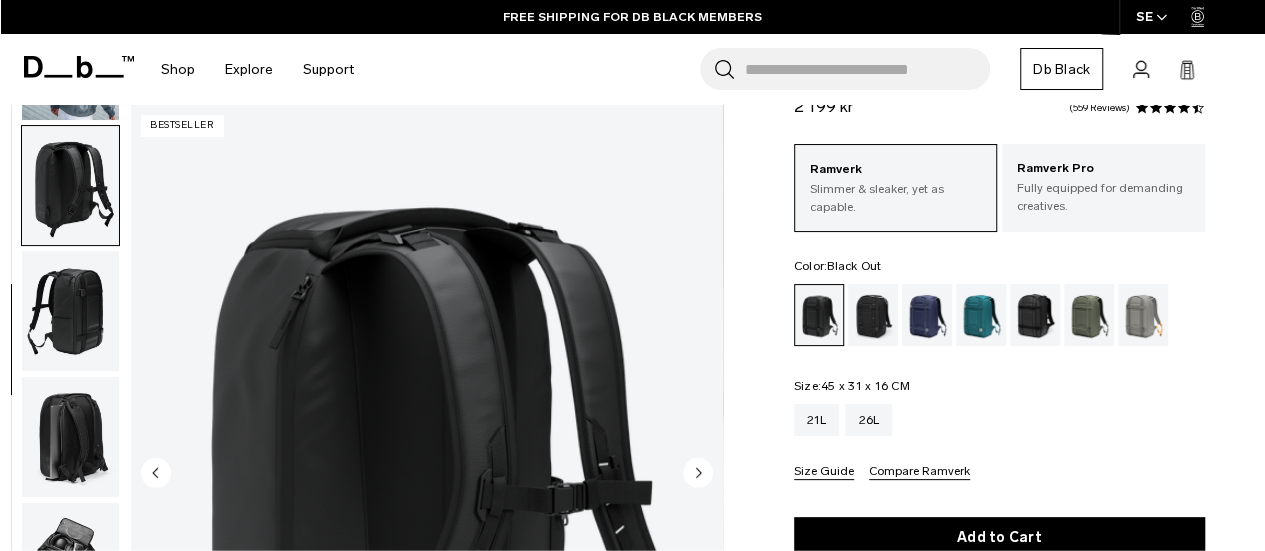 scroll, scrollTop: 252, scrollLeft: 0, axis: vertical 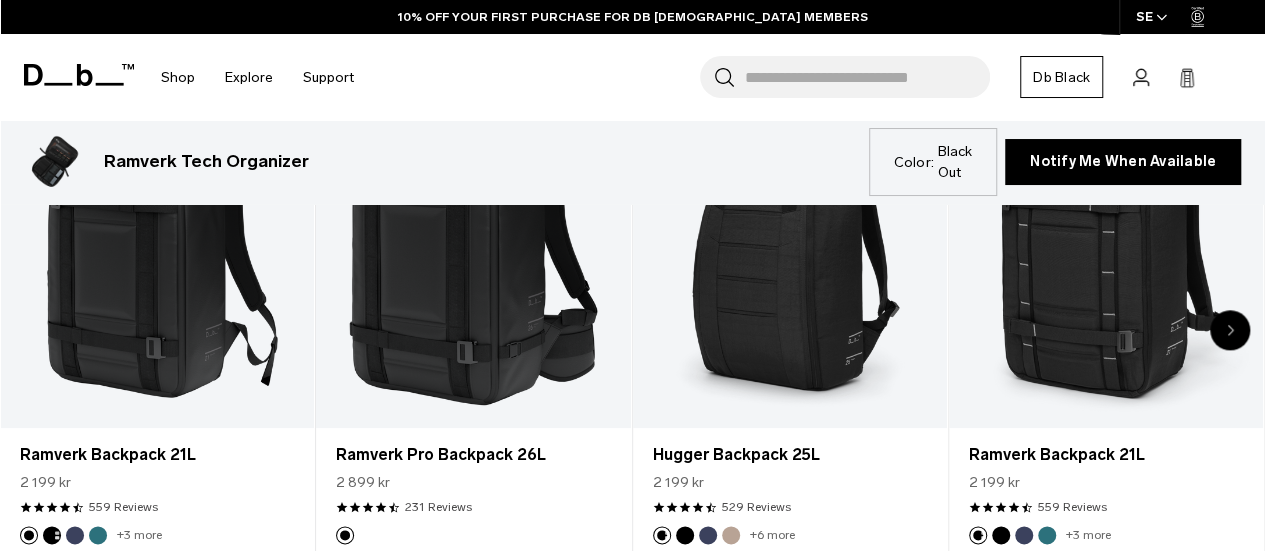 click at bounding box center (473, 253) 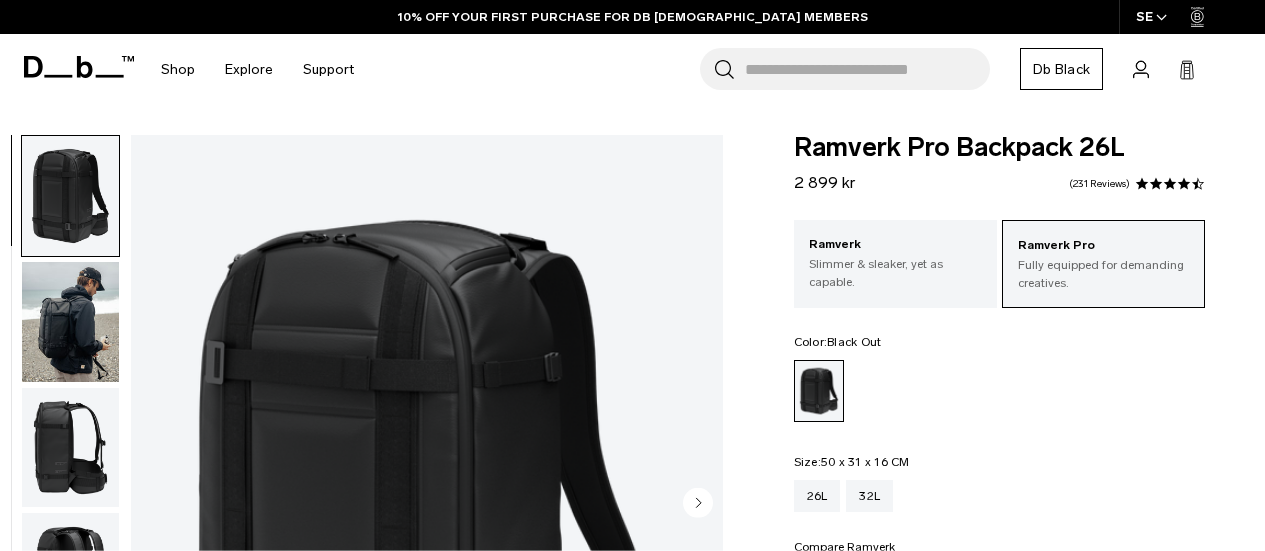 scroll, scrollTop: 0, scrollLeft: 0, axis: both 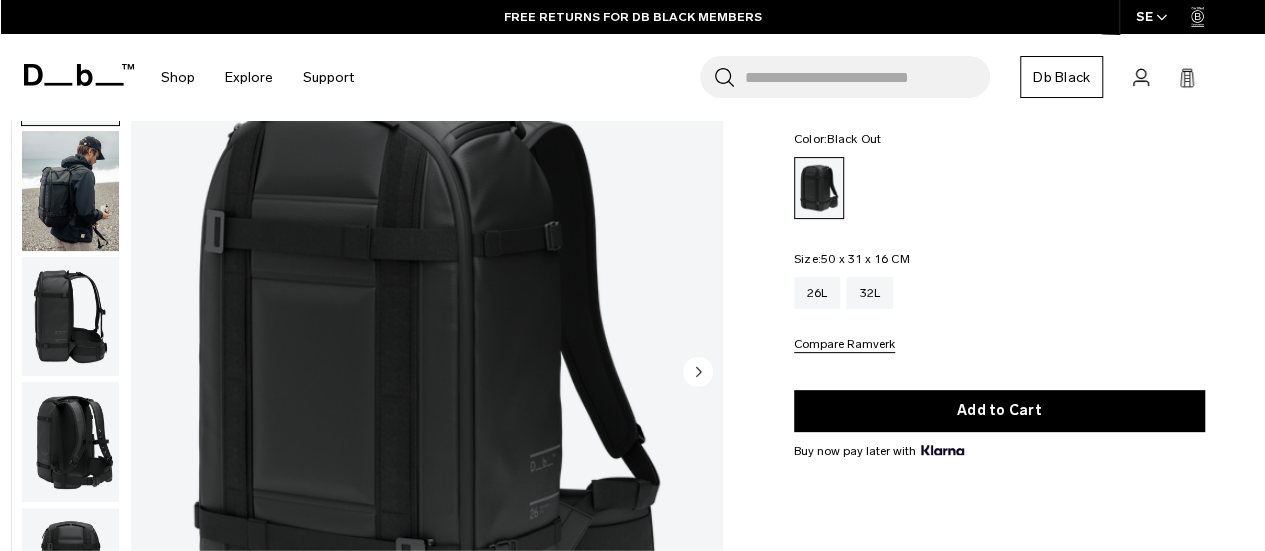 click at bounding box center (70, 191) 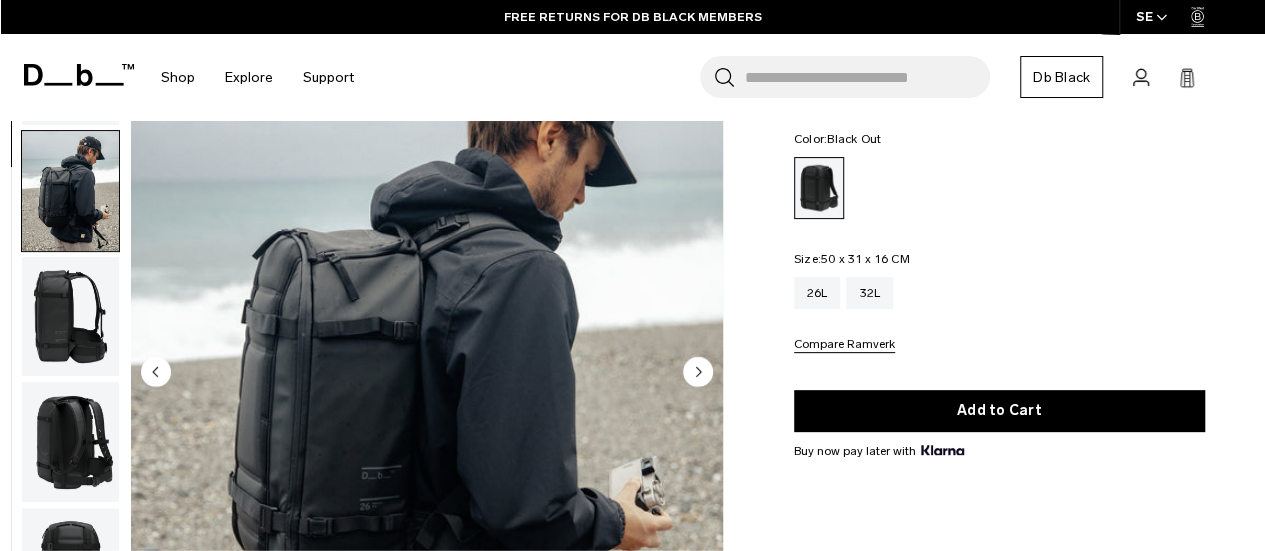 scroll, scrollTop: 126, scrollLeft: 0, axis: vertical 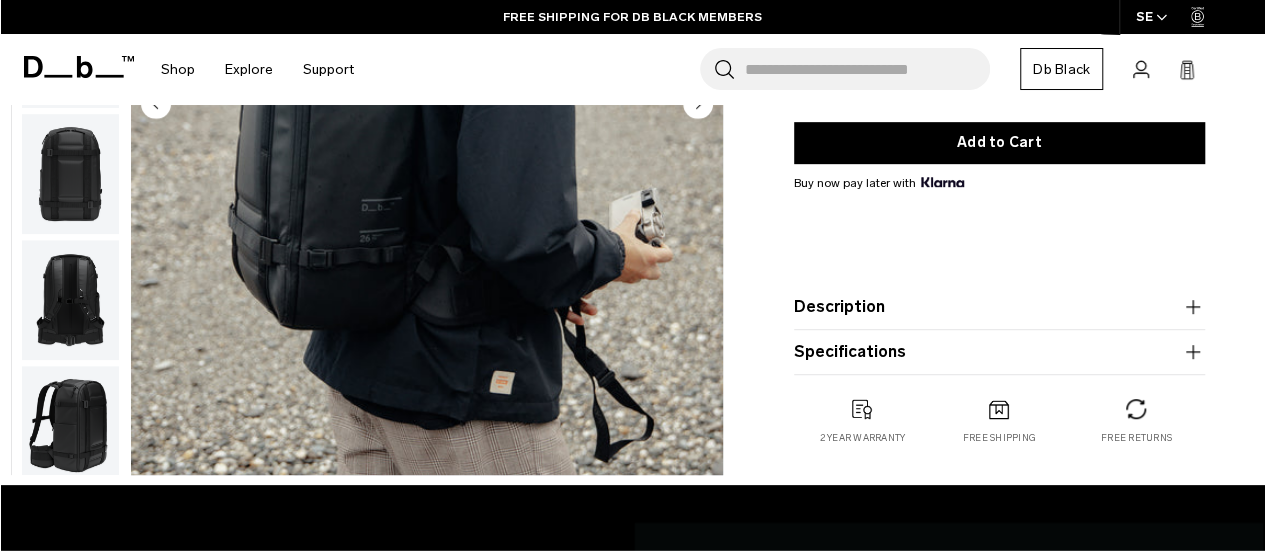 click on "Description" at bounding box center [999, 307] 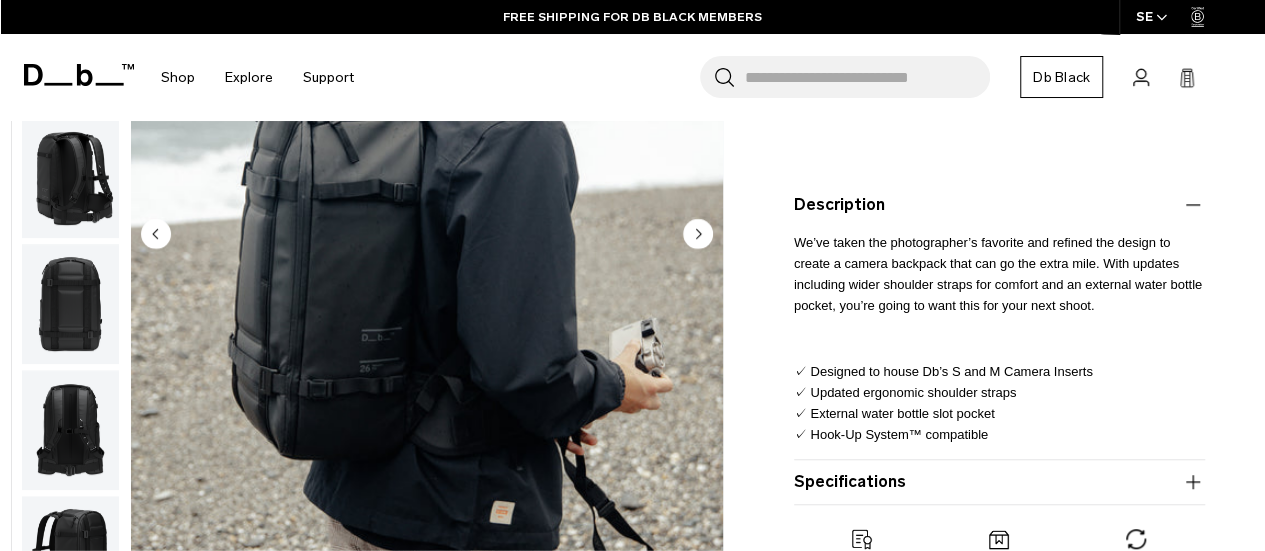 scroll, scrollTop: 575, scrollLeft: 0, axis: vertical 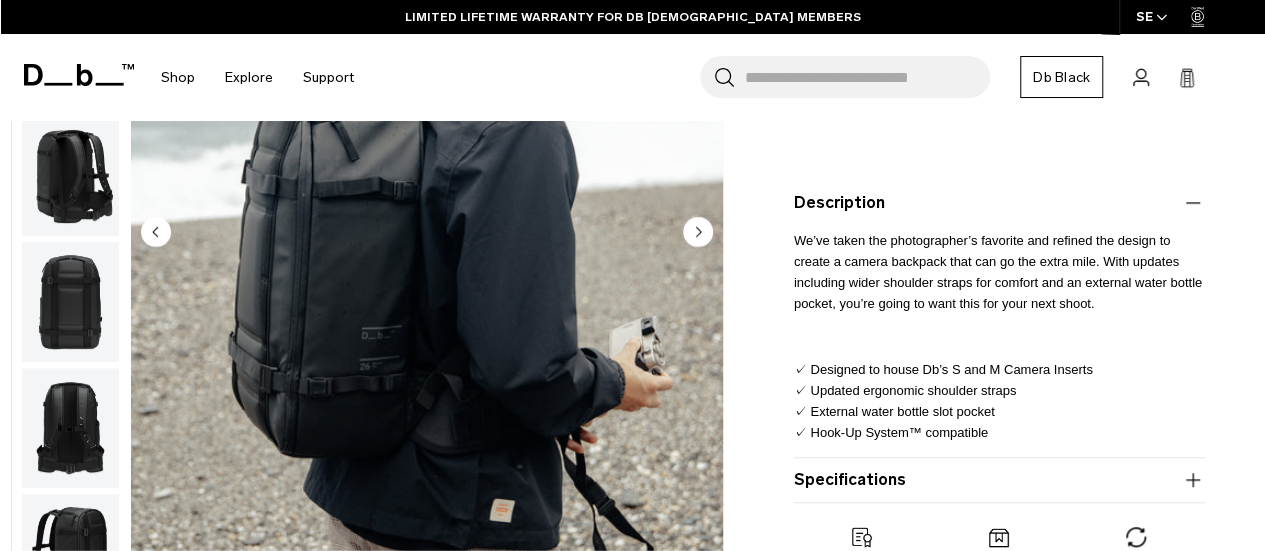 click at bounding box center (70, 428) 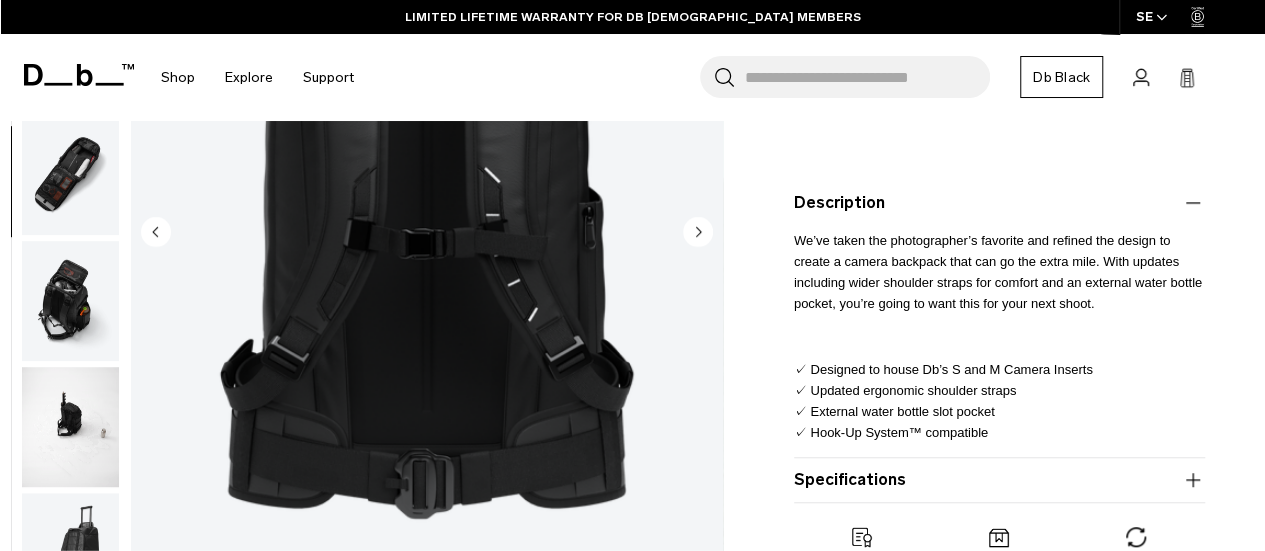 click at bounding box center (70, 427) 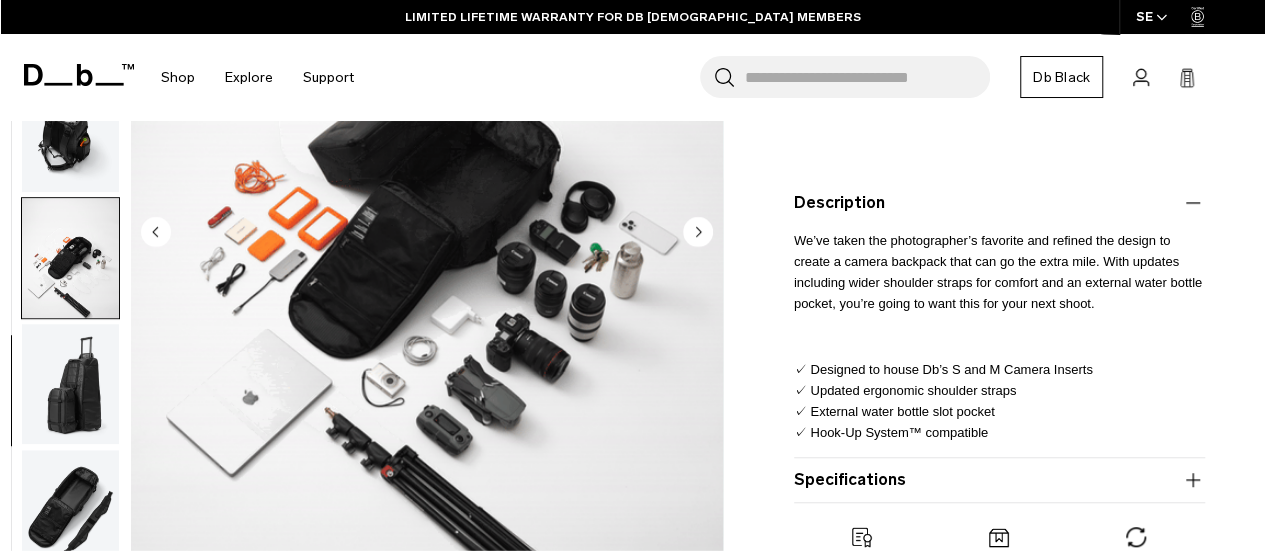 scroll, scrollTop: 798, scrollLeft: 0, axis: vertical 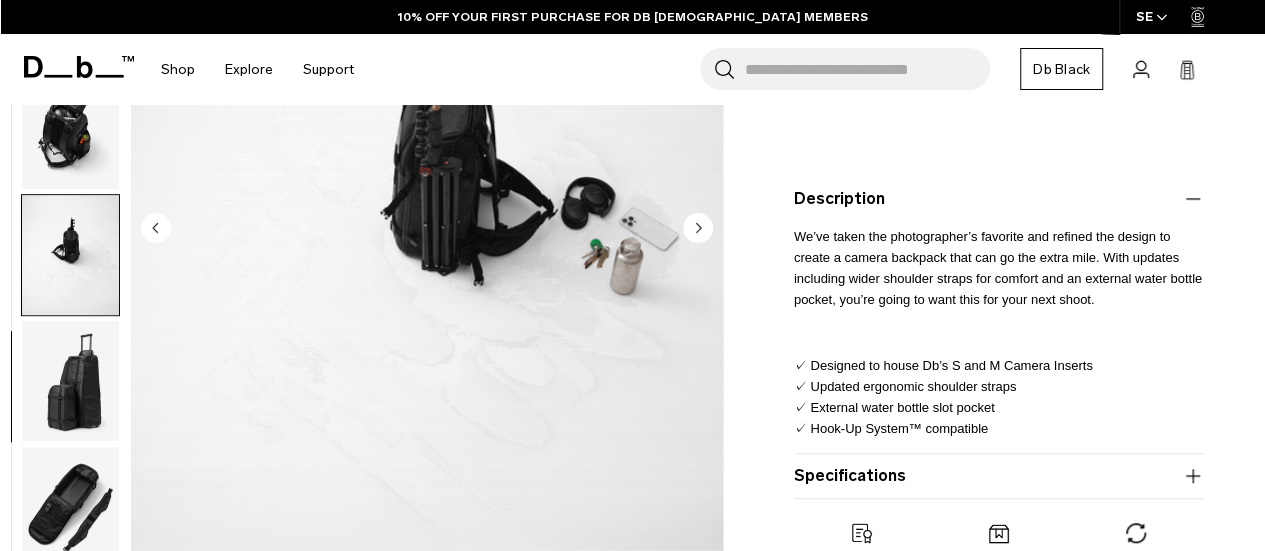 click on "Specifications" at bounding box center (999, 476) 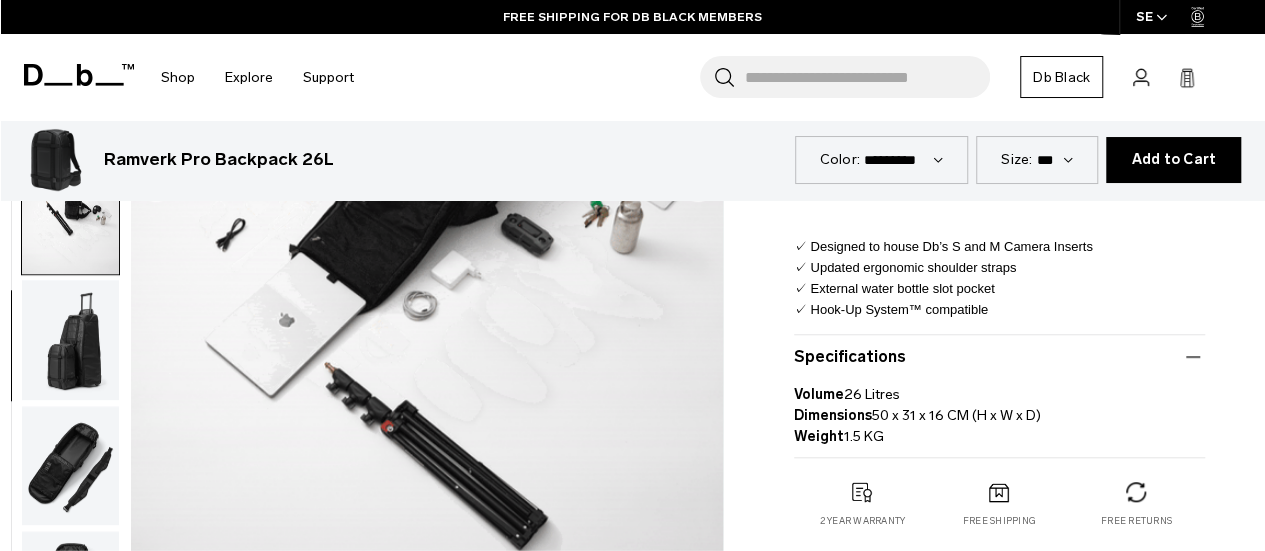 scroll, scrollTop: 697, scrollLeft: 0, axis: vertical 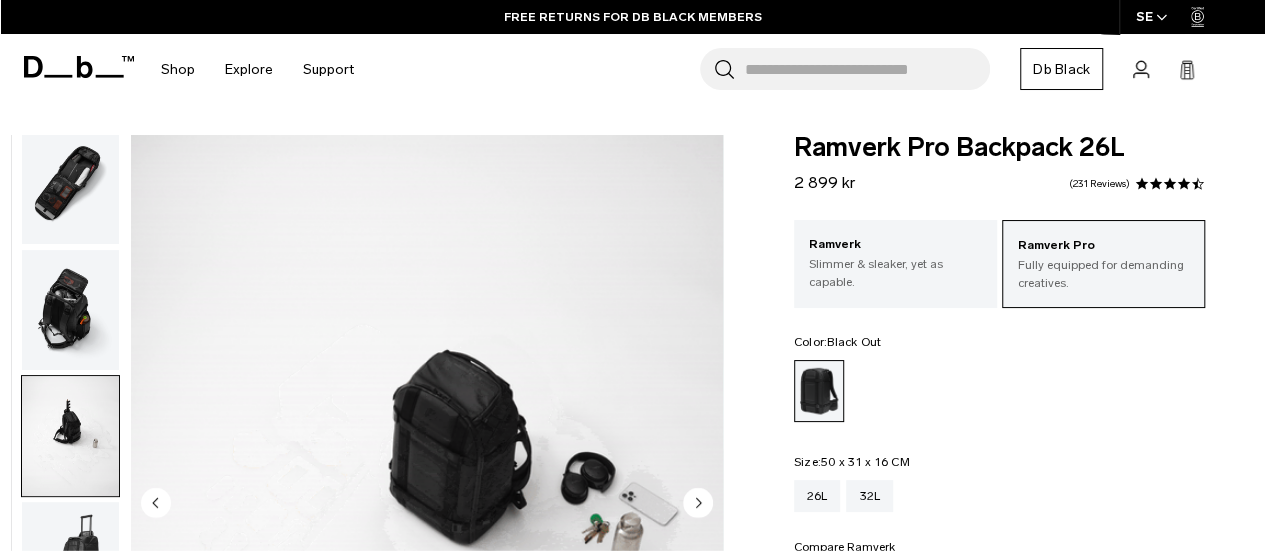 click at bounding box center [70, 310] 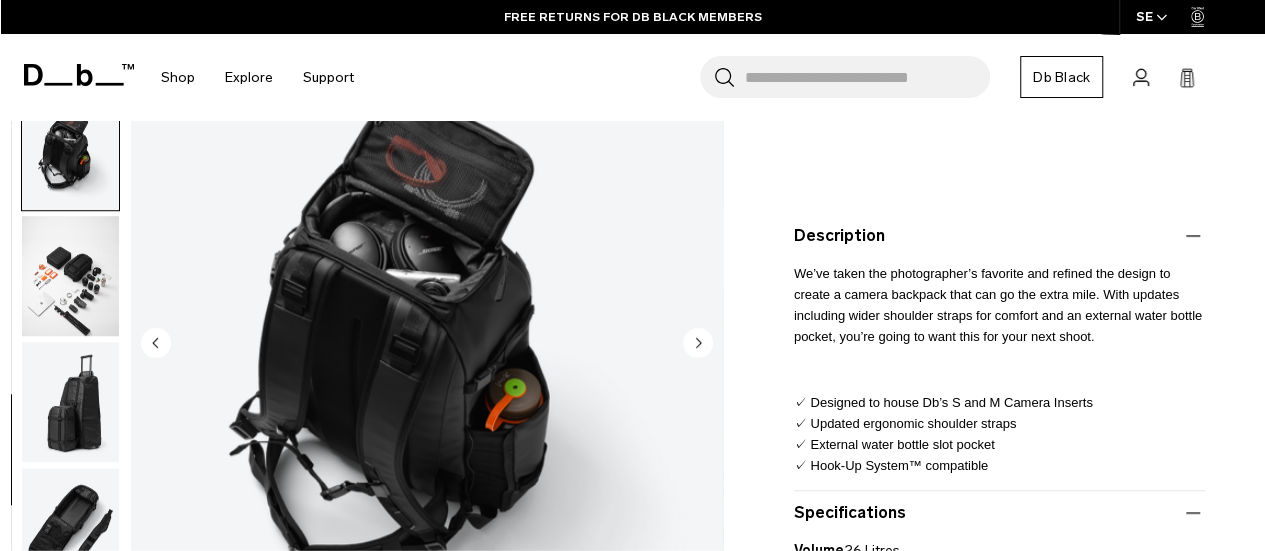 scroll, scrollTop: 543, scrollLeft: 0, axis: vertical 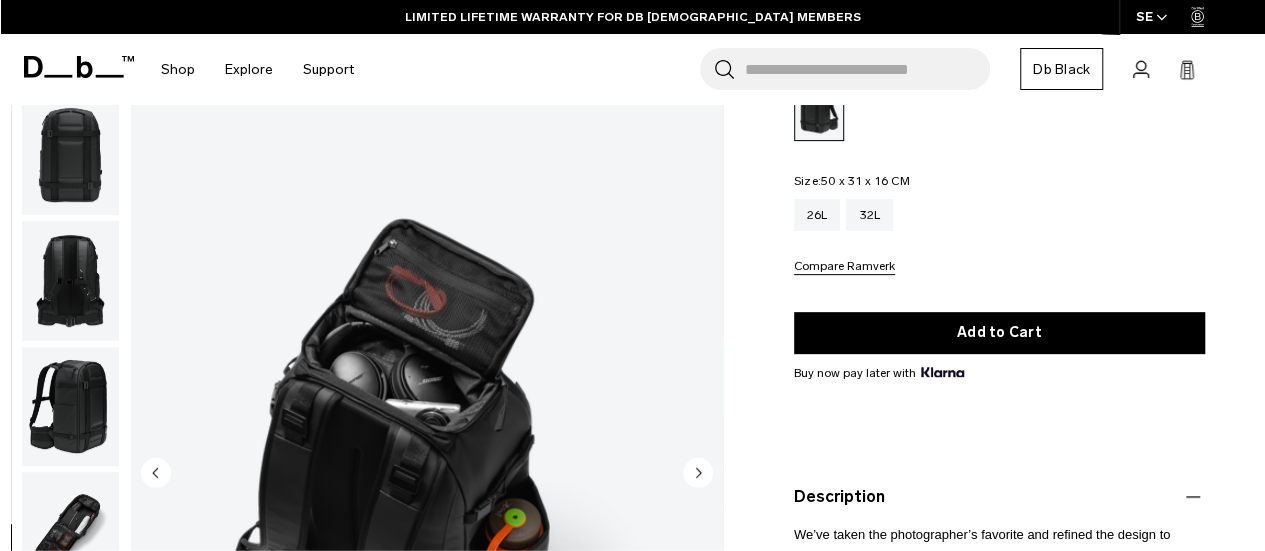 click at bounding box center (70, 281) 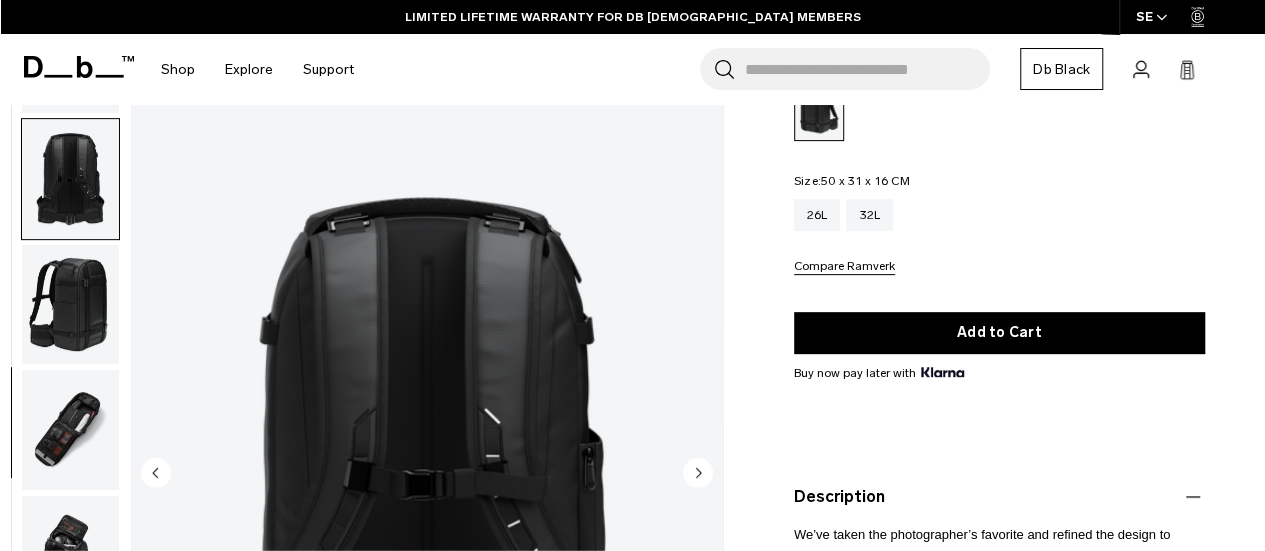 scroll, scrollTop: 630, scrollLeft: 0, axis: vertical 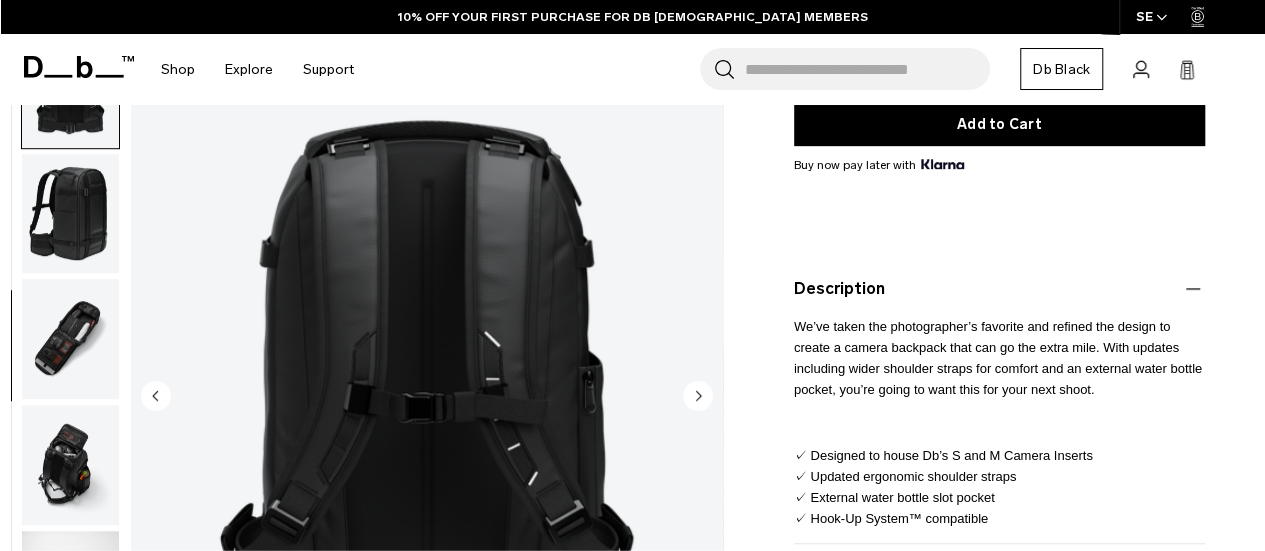 click at bounding box center [70, 340] 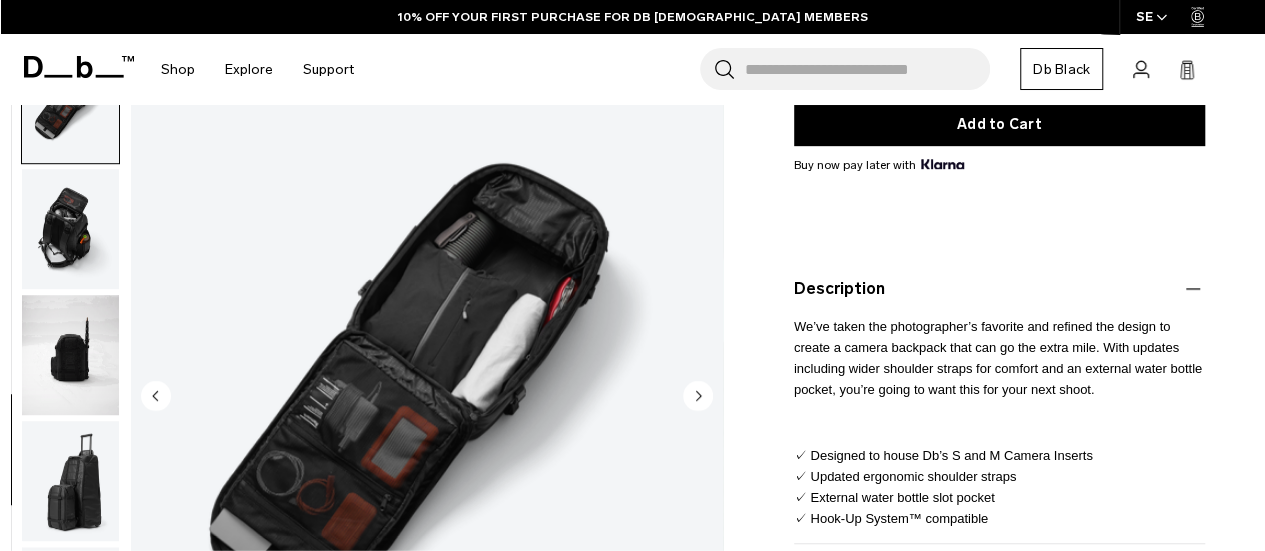 scroll, scrollTop: 882, scrollLeft: 0, axis: vertical 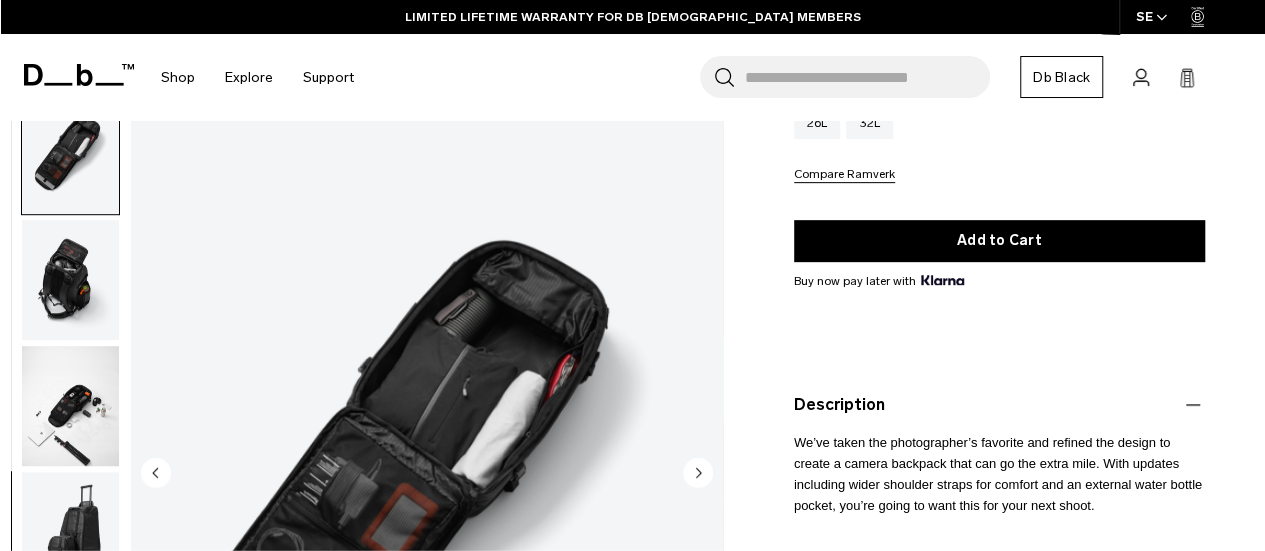 click at bounding box center [427, 474] 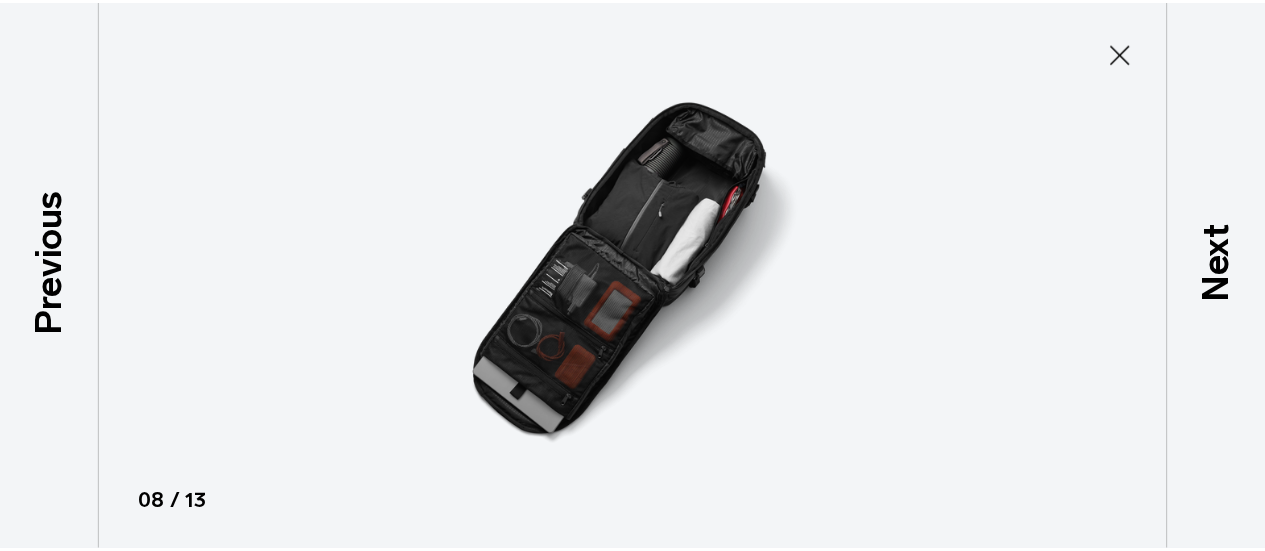 scroll, scrollTop: 884, scrollLeft: 0, axis: vertical 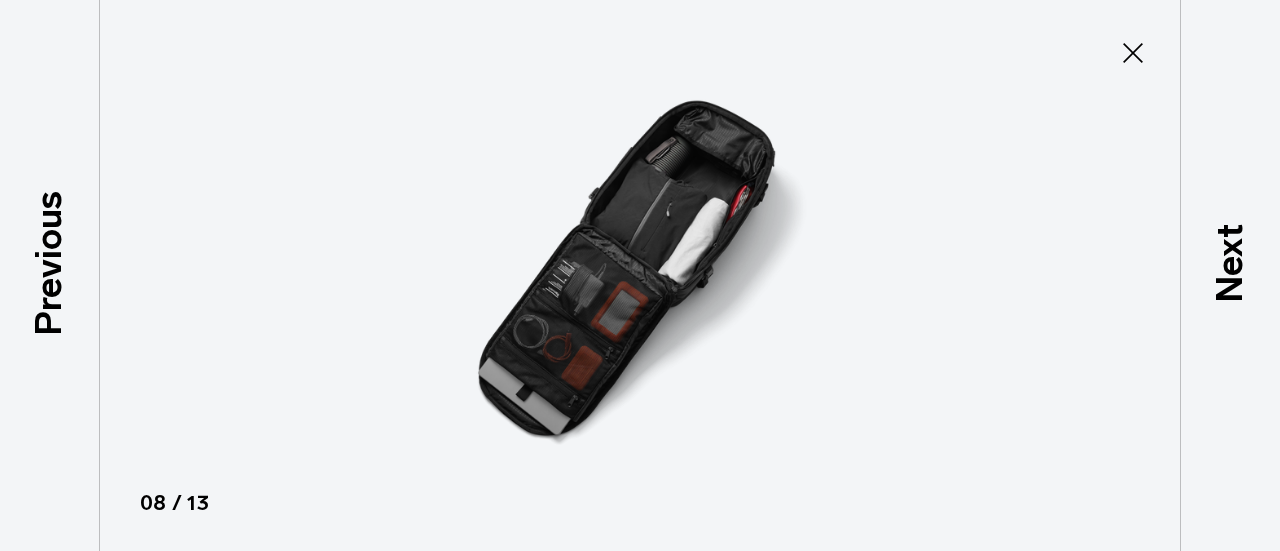 click 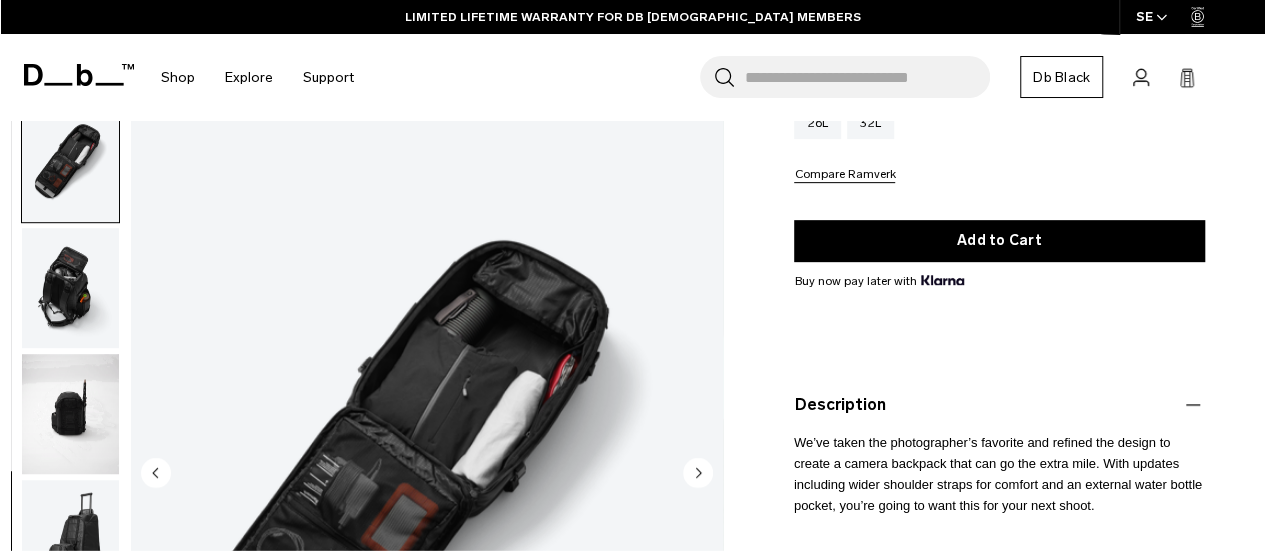scroll, scrollTop: 894, scrollLeft: 0, axis: vertical 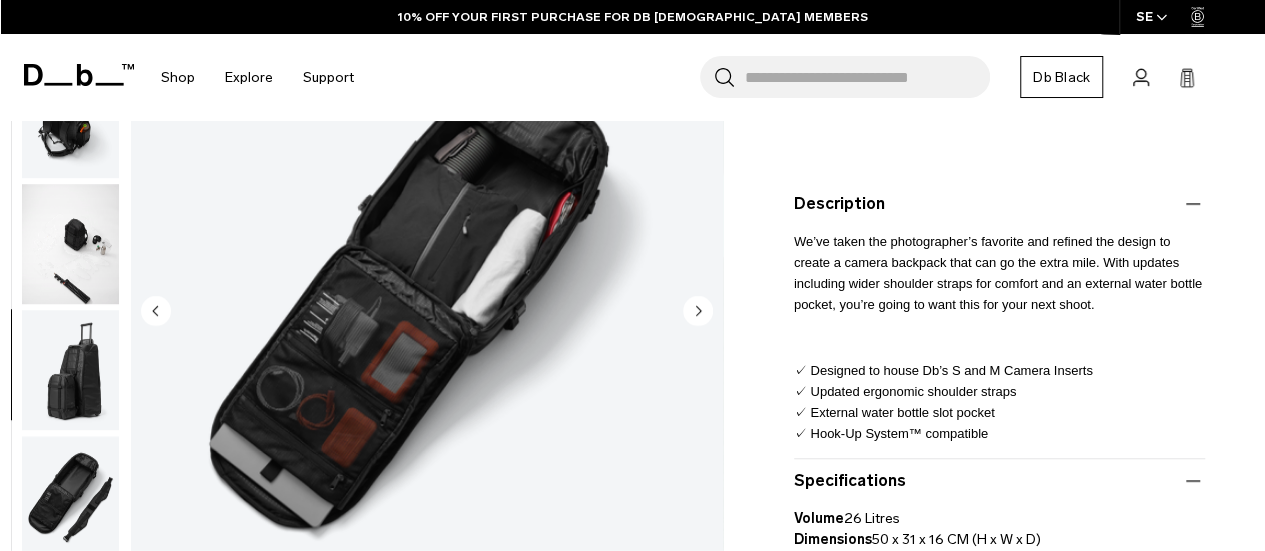 click at bounding box center (70, 370) 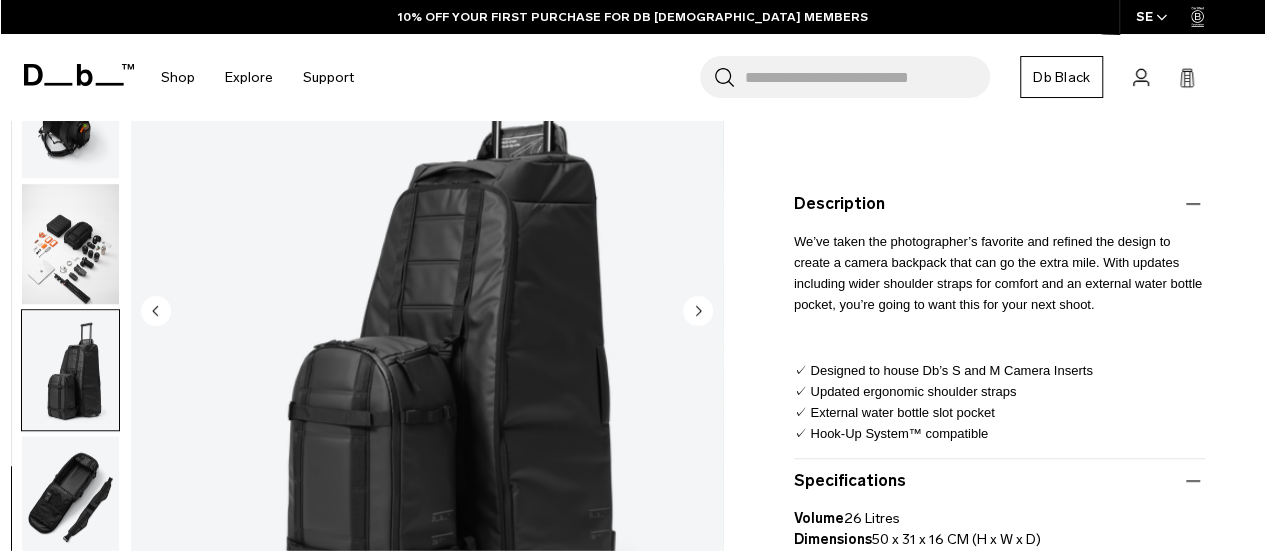 click at bounding box center [70, 244] 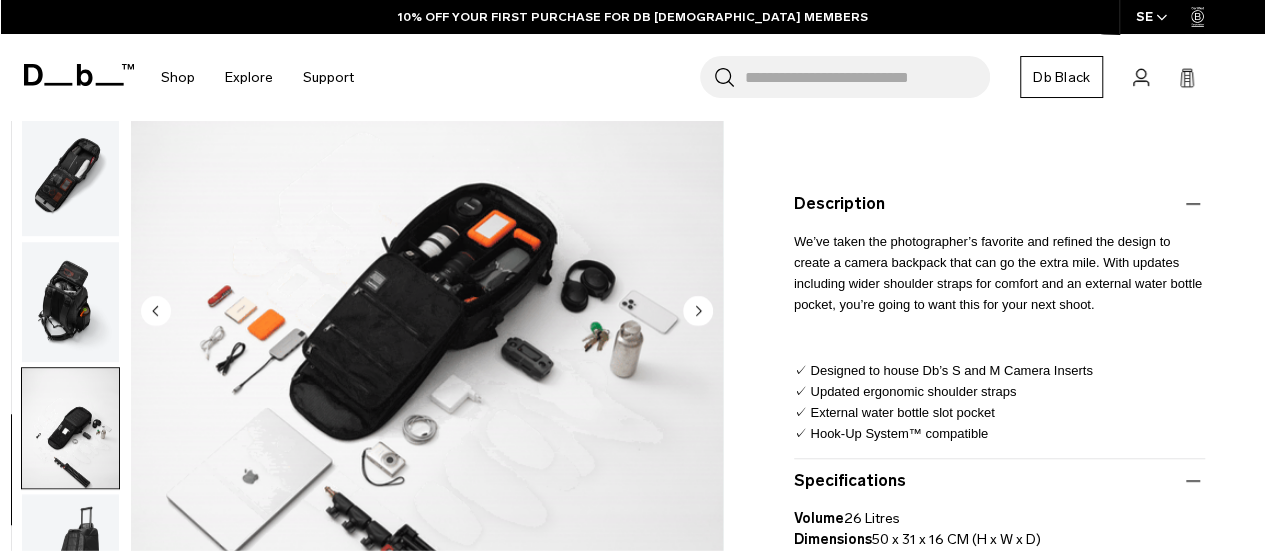 click at bounding box center (70, 303) 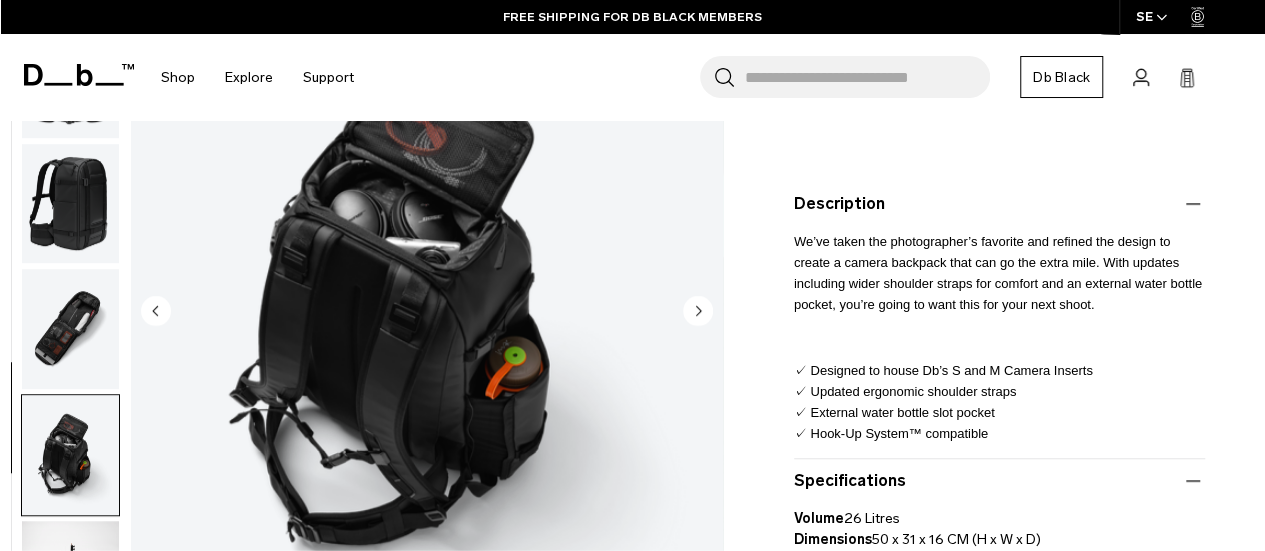scroll, scrollTop: 554, scrollLeft: 0, axis: vertical 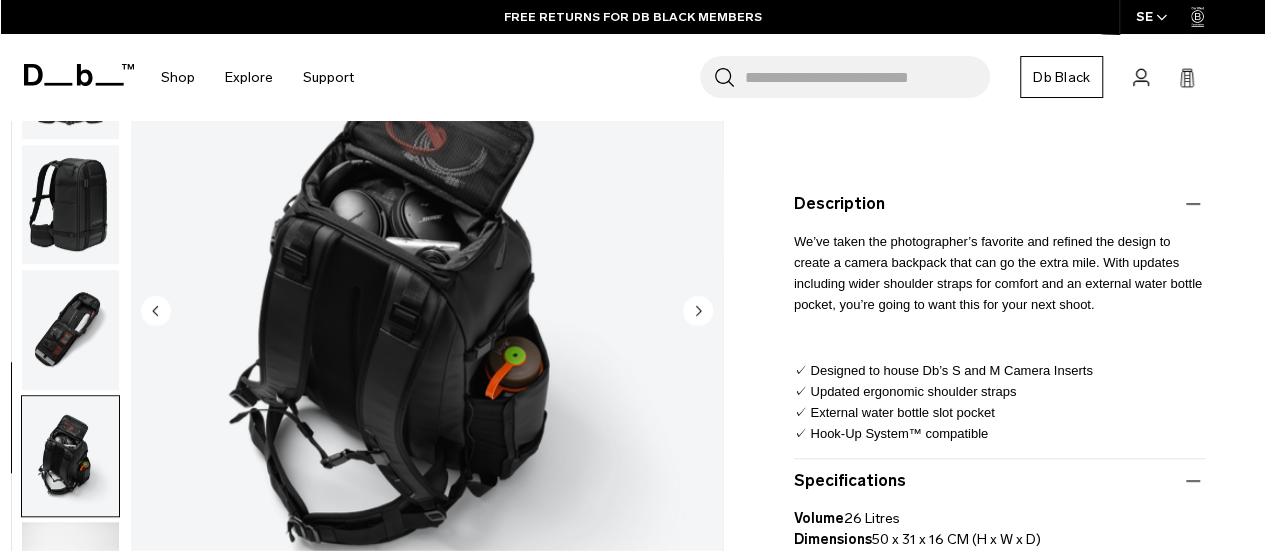 click at bounding box center [70, 205] 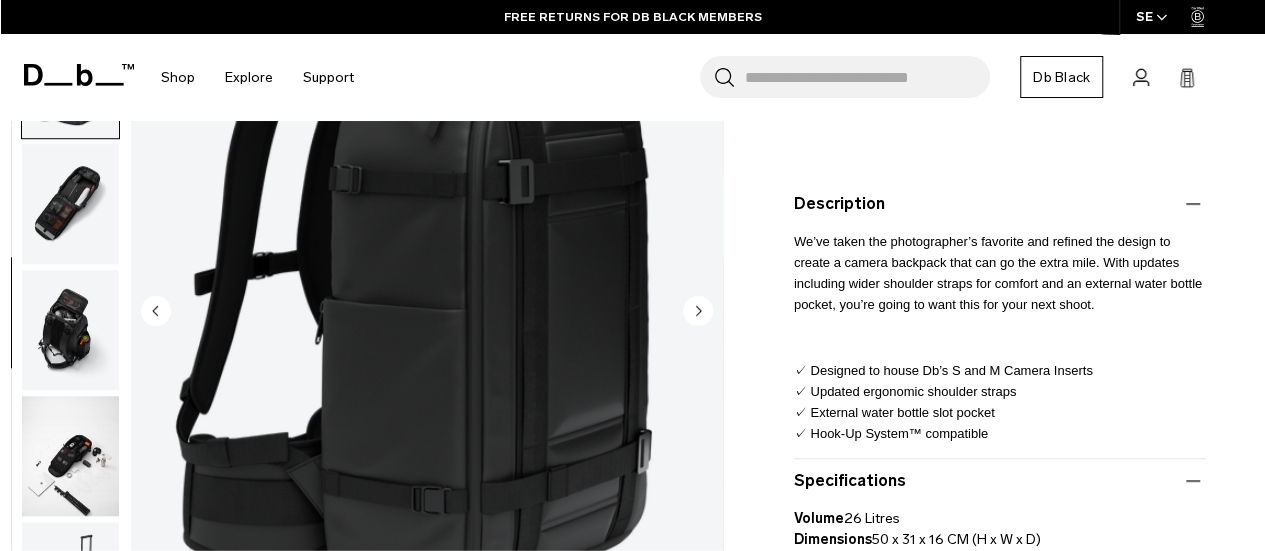 scroll, scrollTop: 756, scrollLeft: 0, axis: vertical 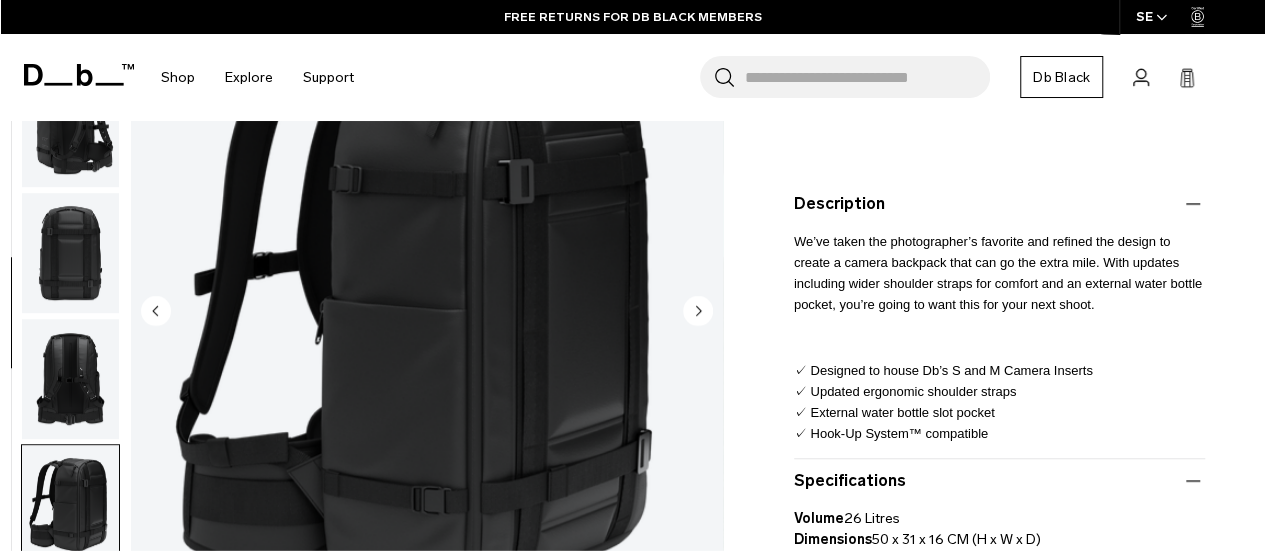 click at bounding box center [70, 253] 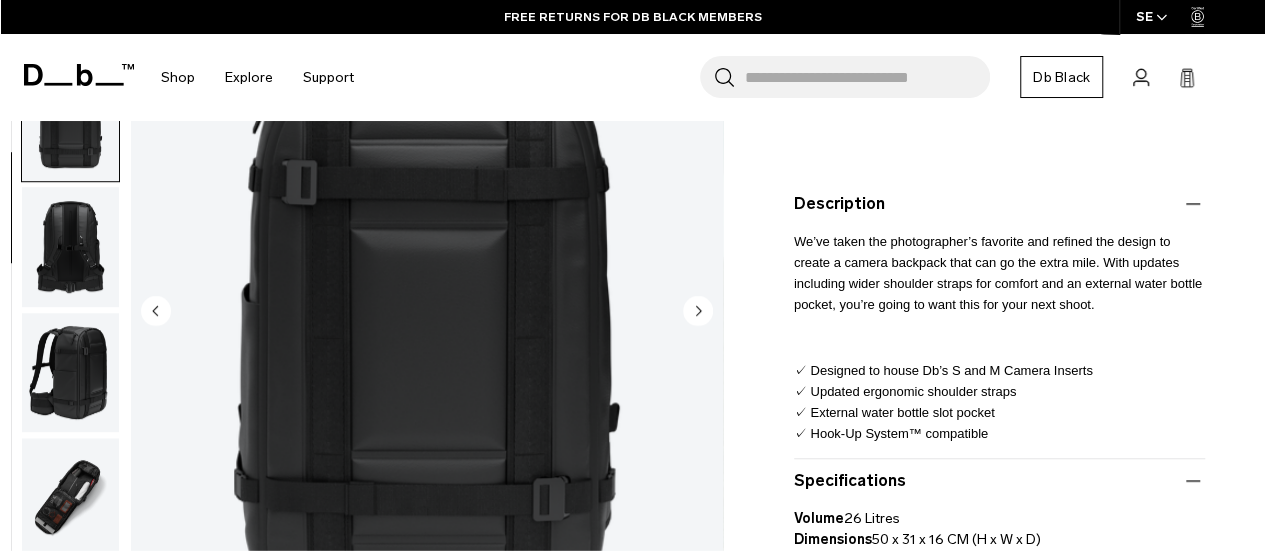 scroll, scrollTop: 504, scrollLeft: 0, axis: vertical 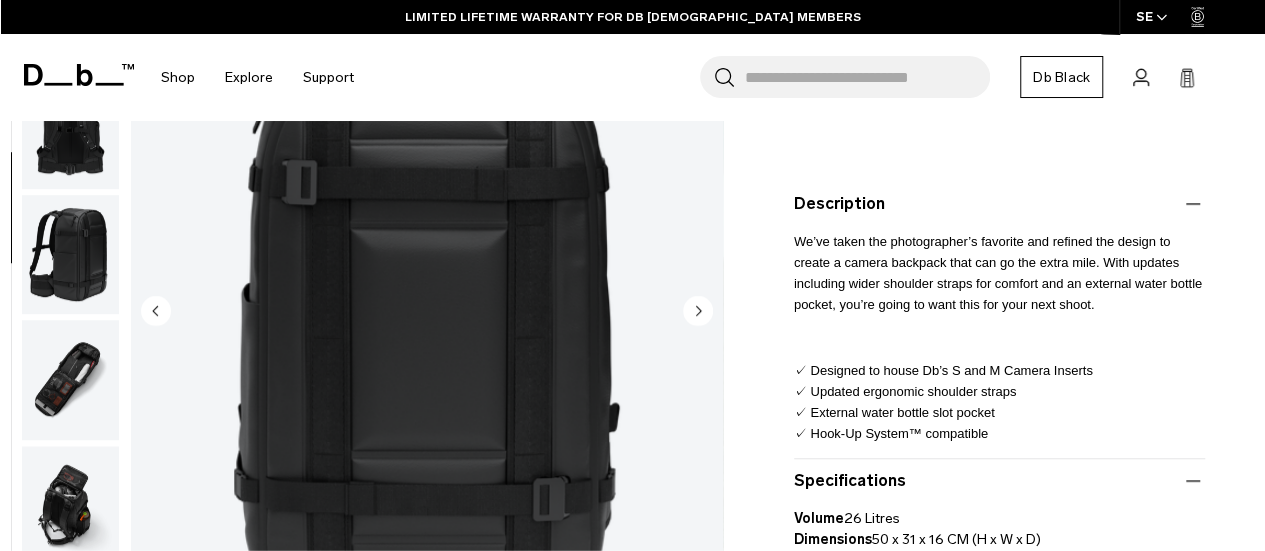 click at bounding box center [70, 129] 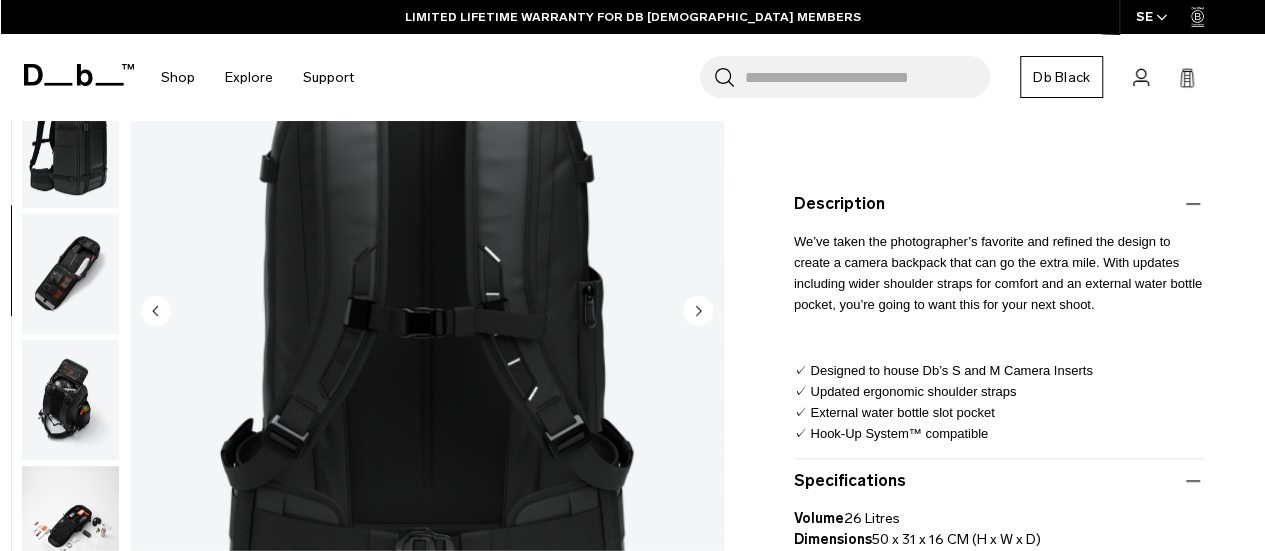 scroll, scrollTop: 630, scrollLeft: 0, axis: vertical 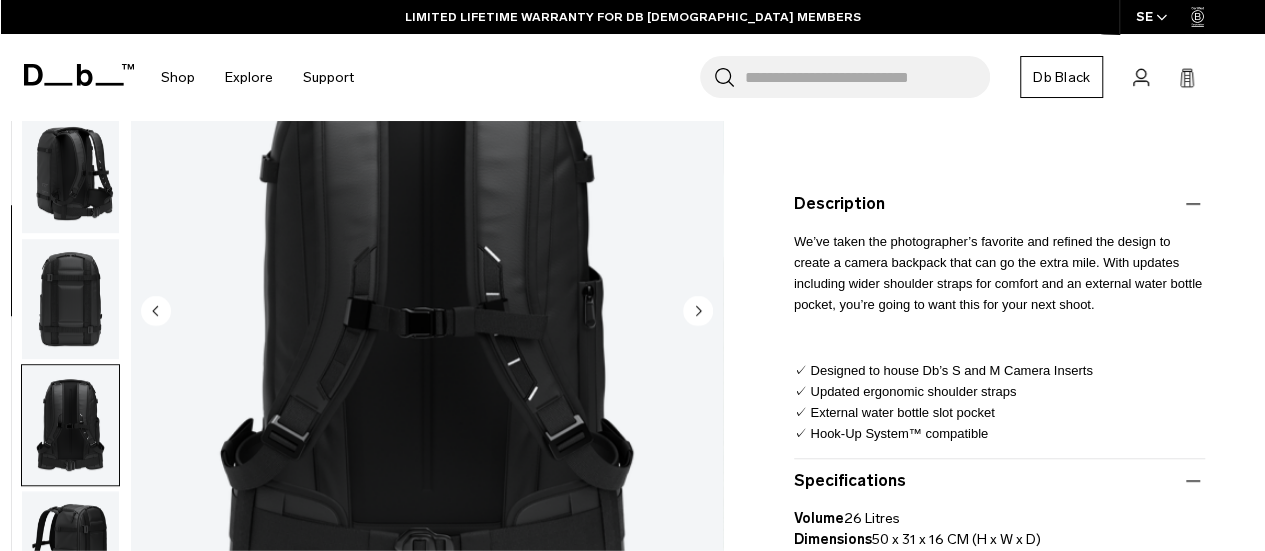 click at bounding box center [70, 174] 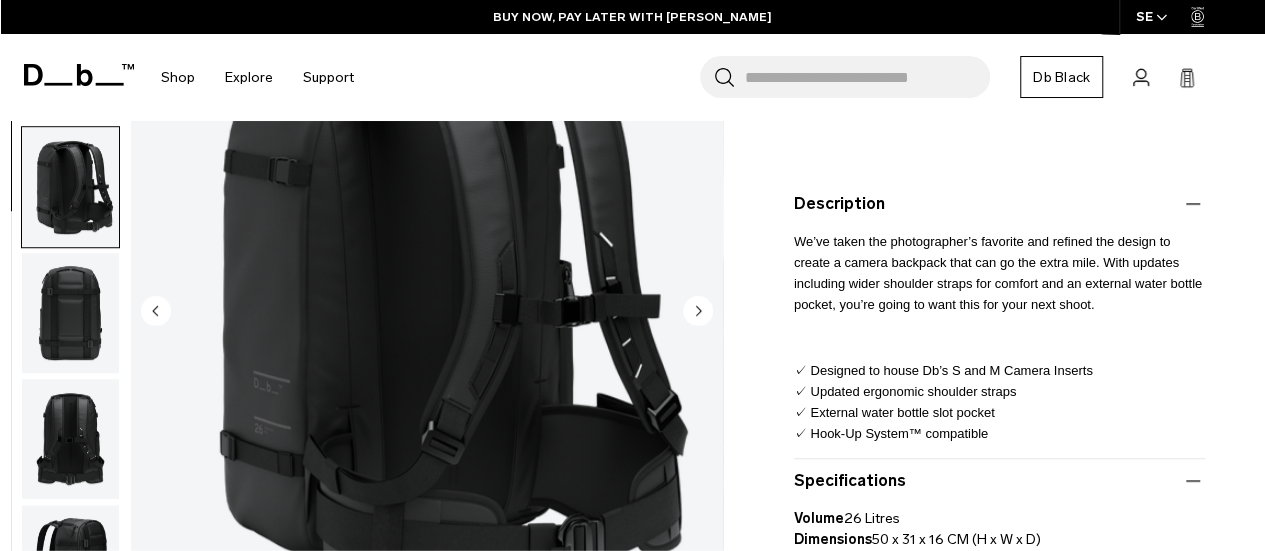 scroll, scrollTop: 190, scrollLeft: 0, axis: vertical 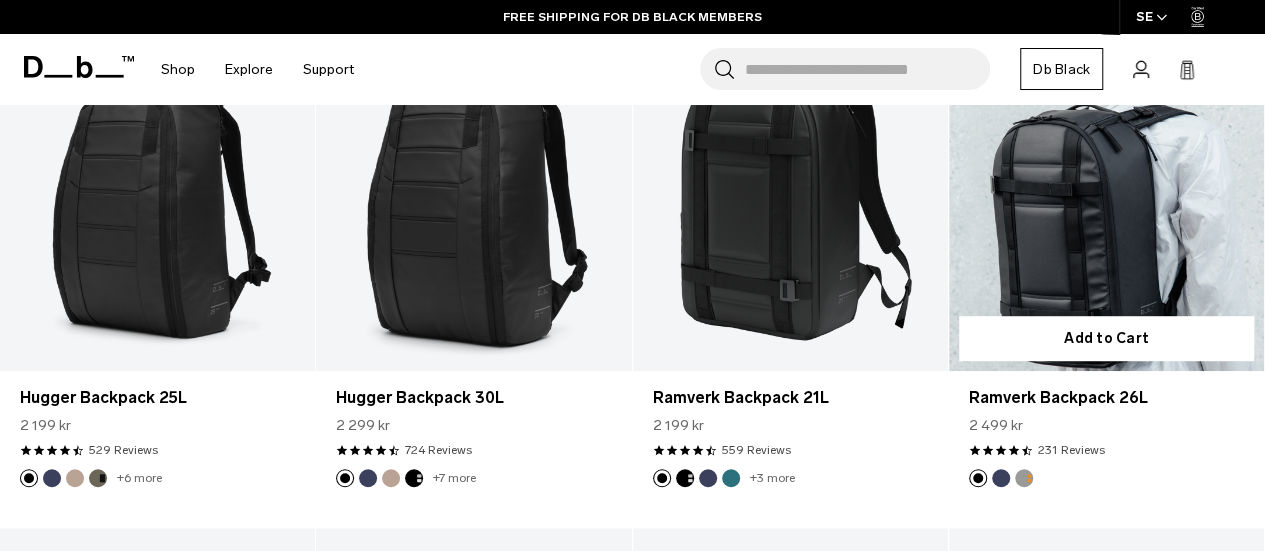 click at bounding box center (1106, 196) 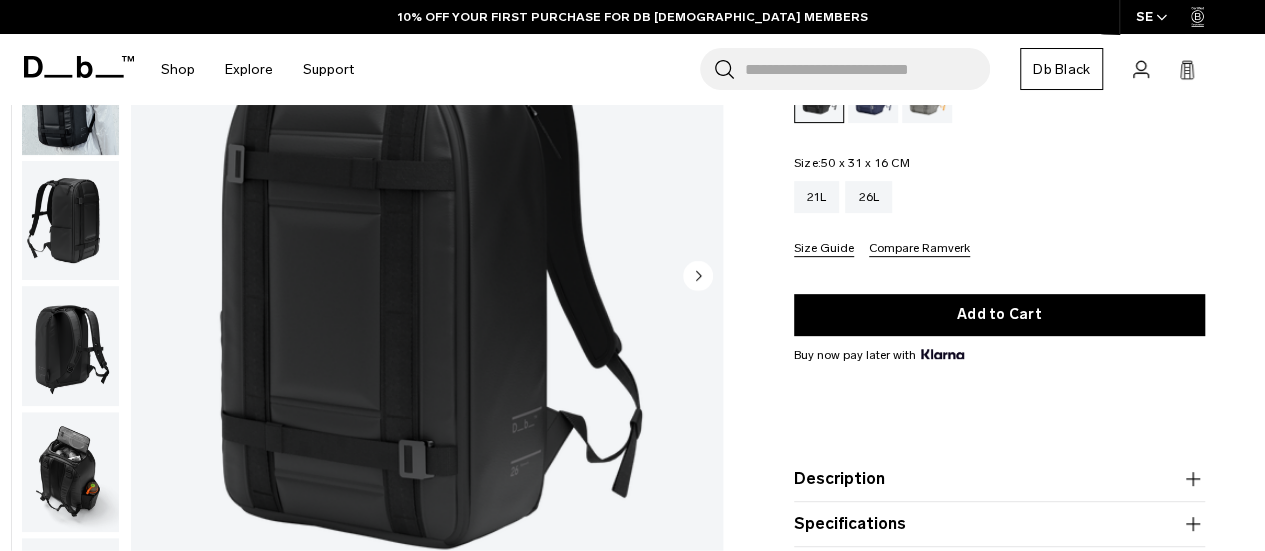 scroll, scrollTop: 299, scrollLeft: 0, axis: vertical 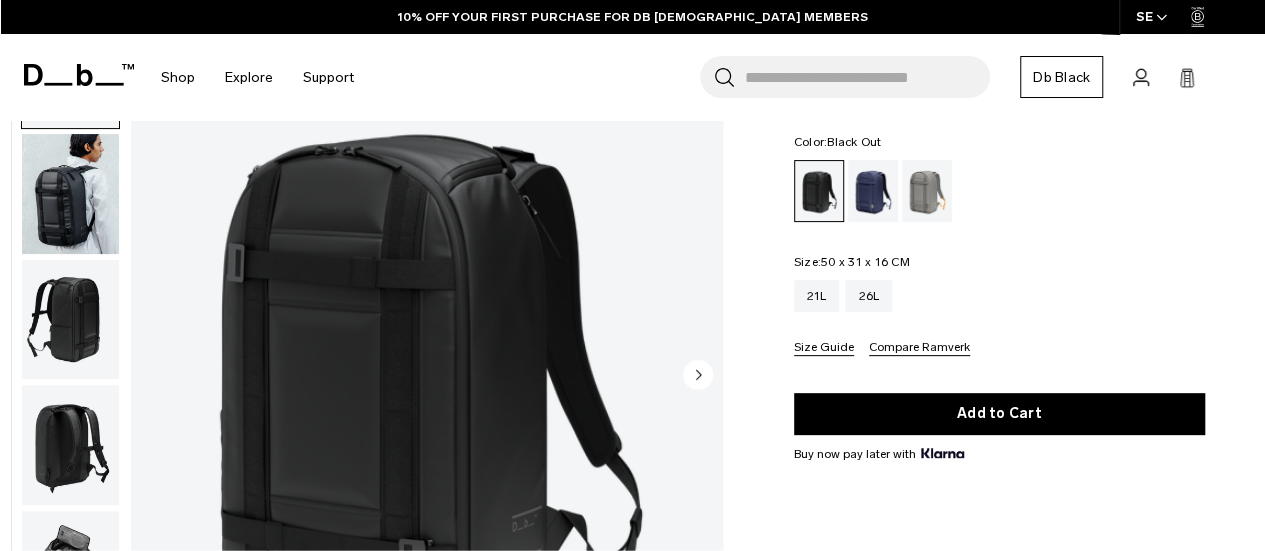 click at bounding box center (70, 446) 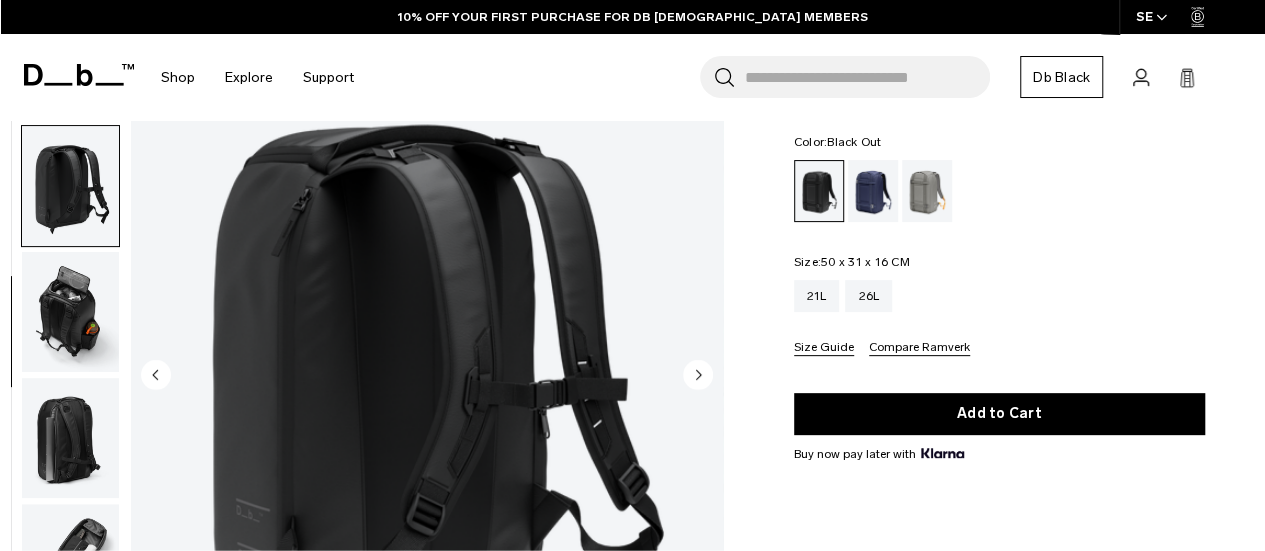 scroll, scrollTop: 264, scrollLeft: 0, axis: vertical 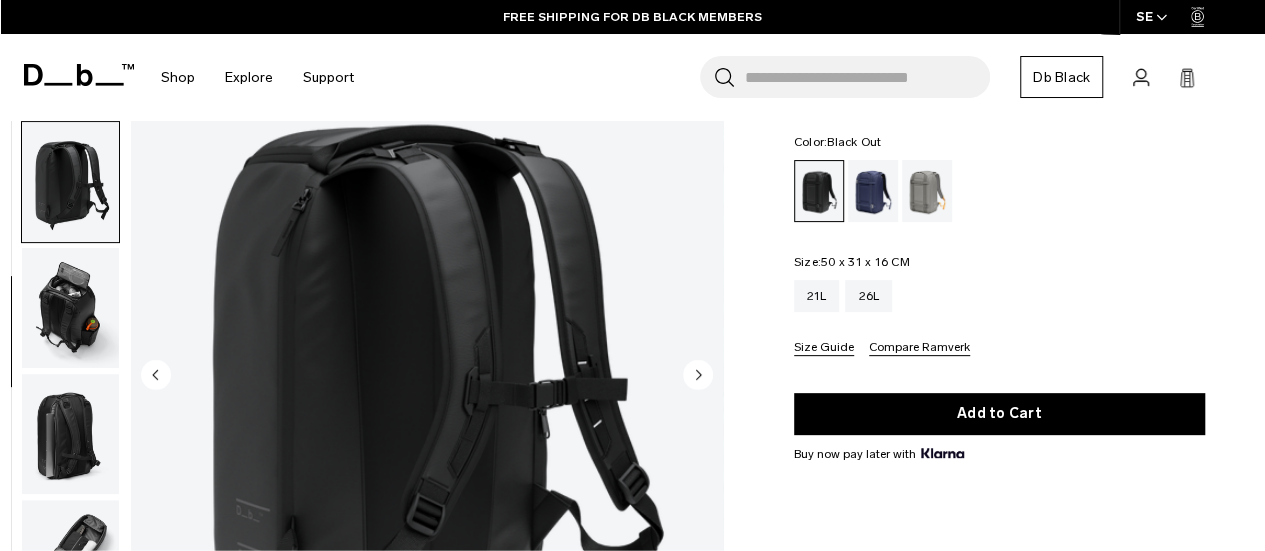 click at bounding box center [70, 560] 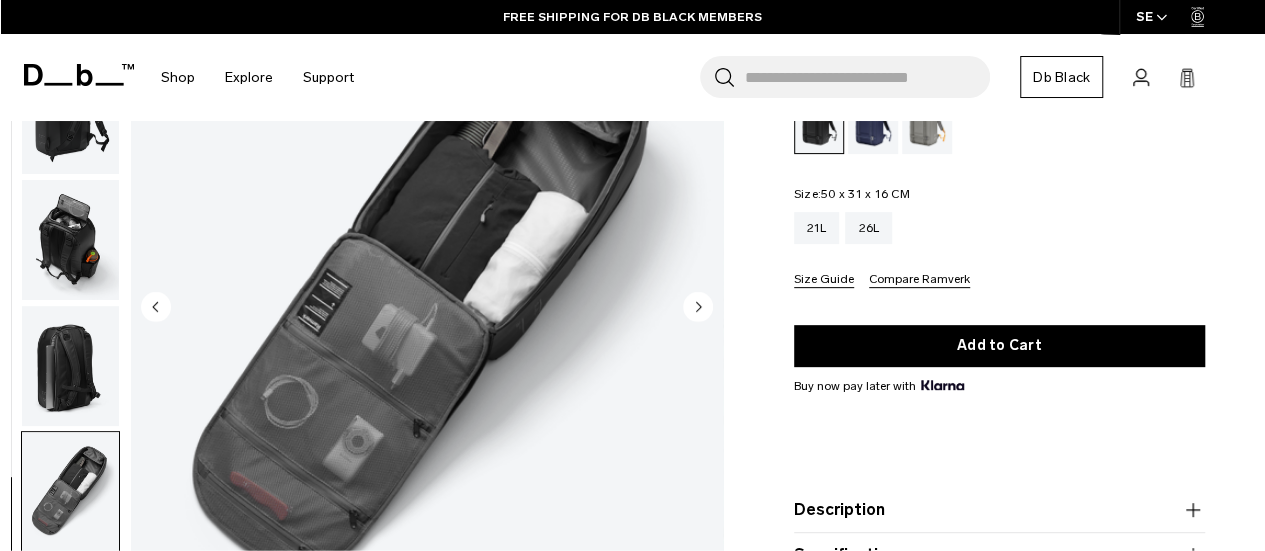 scroll, scrollTop: 215, scrollLeft: 0, axis: vertical 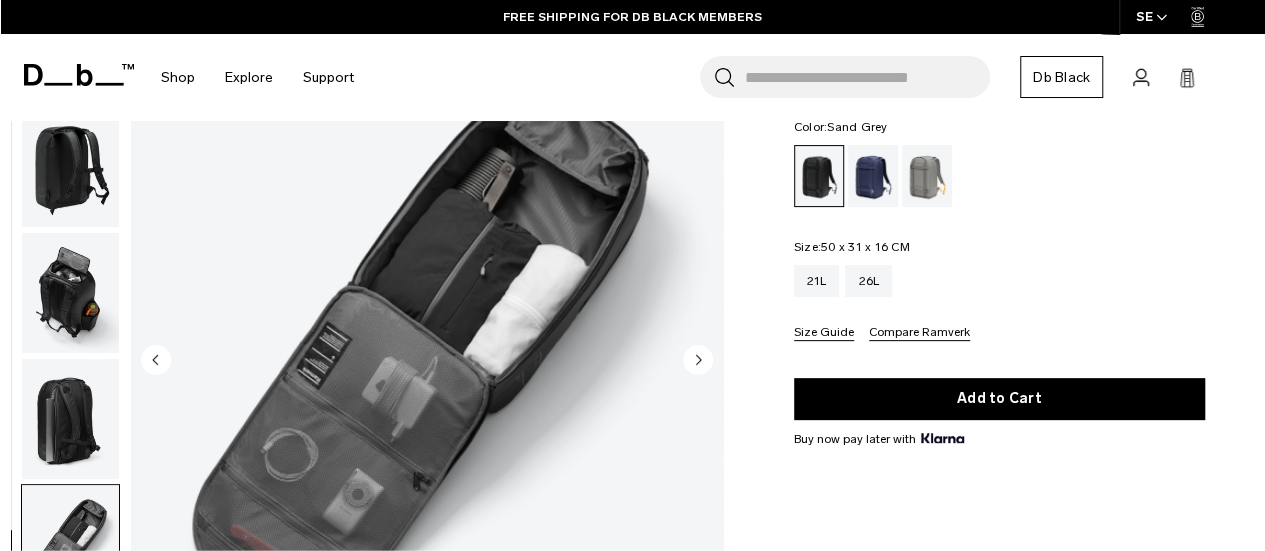 click at bounding box center (927, 176) 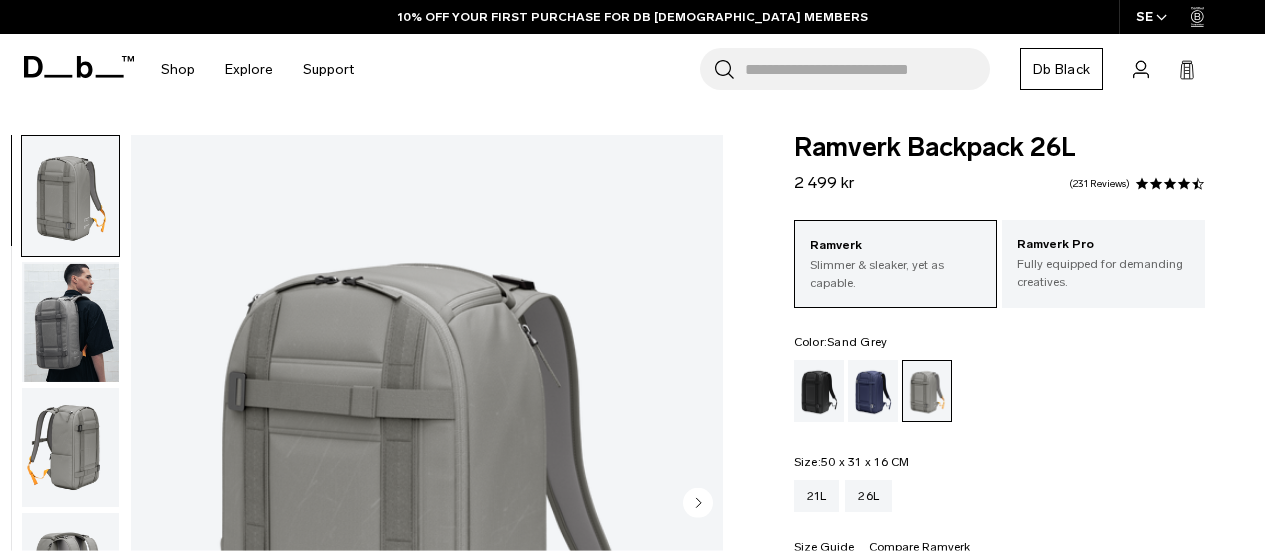 scroll, scrollTop: 0, scrollLeft: 0, axis: both 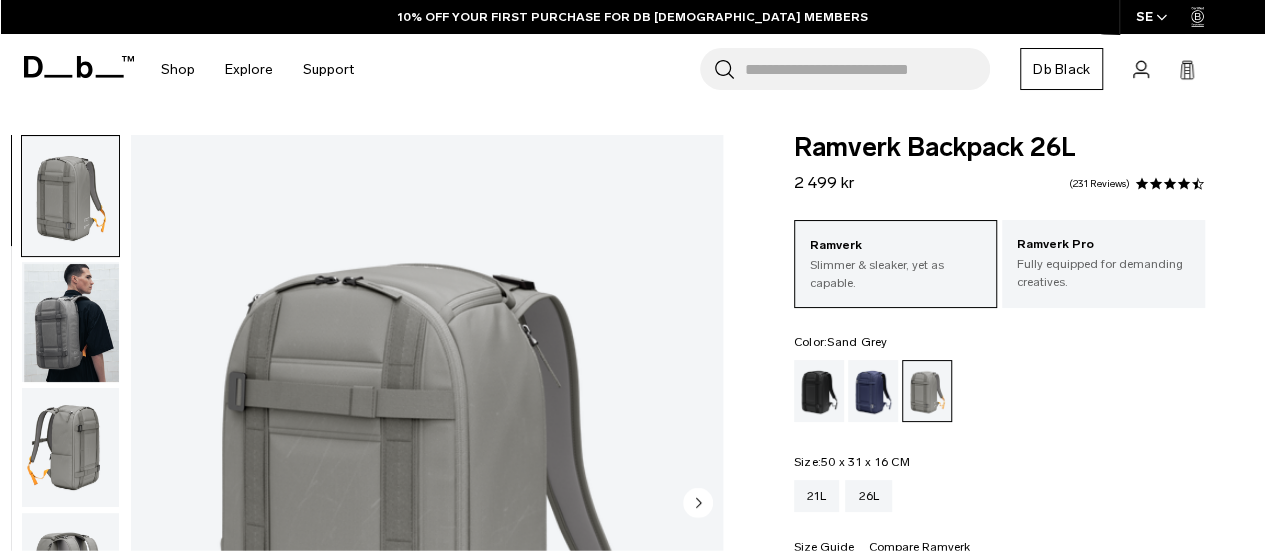click at bounding box center [70, 322] 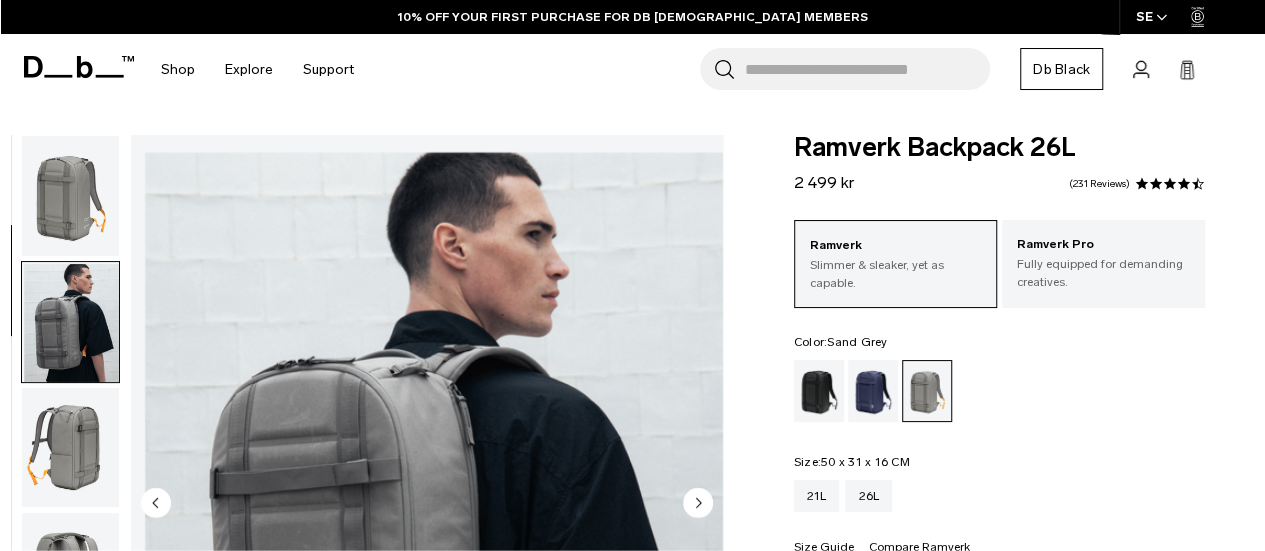 scroll, scrollTop: 126, scrollLeft: 0, axis: vertical 